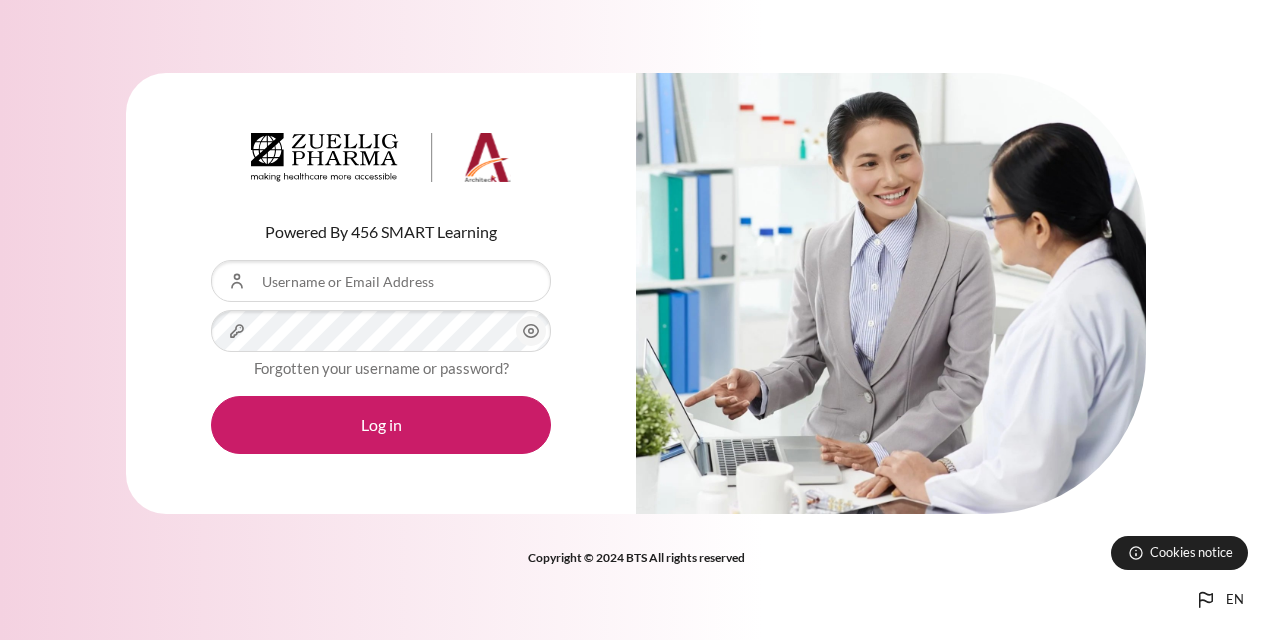 scroll, scrollTop: 0, scrollLeft: 0, axis: both 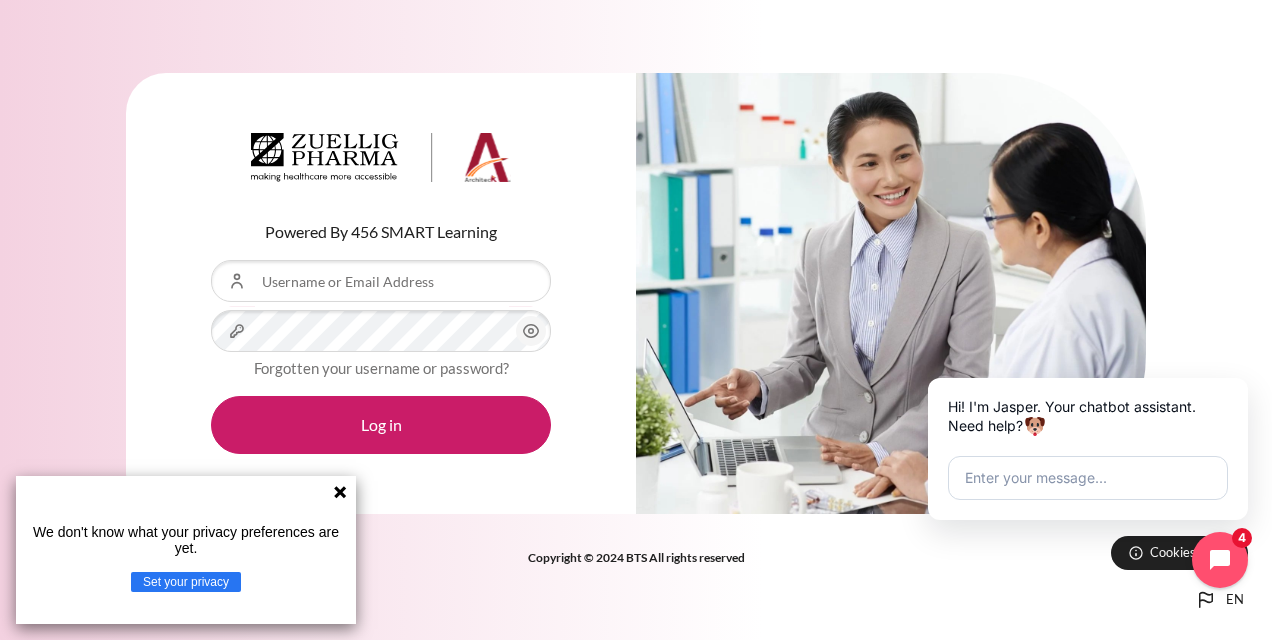 click on "Powered By 456 SMART Learning
Username or Email Address
Password
Forgotten your username or password?
Log in" at bounding box center [381, 294] 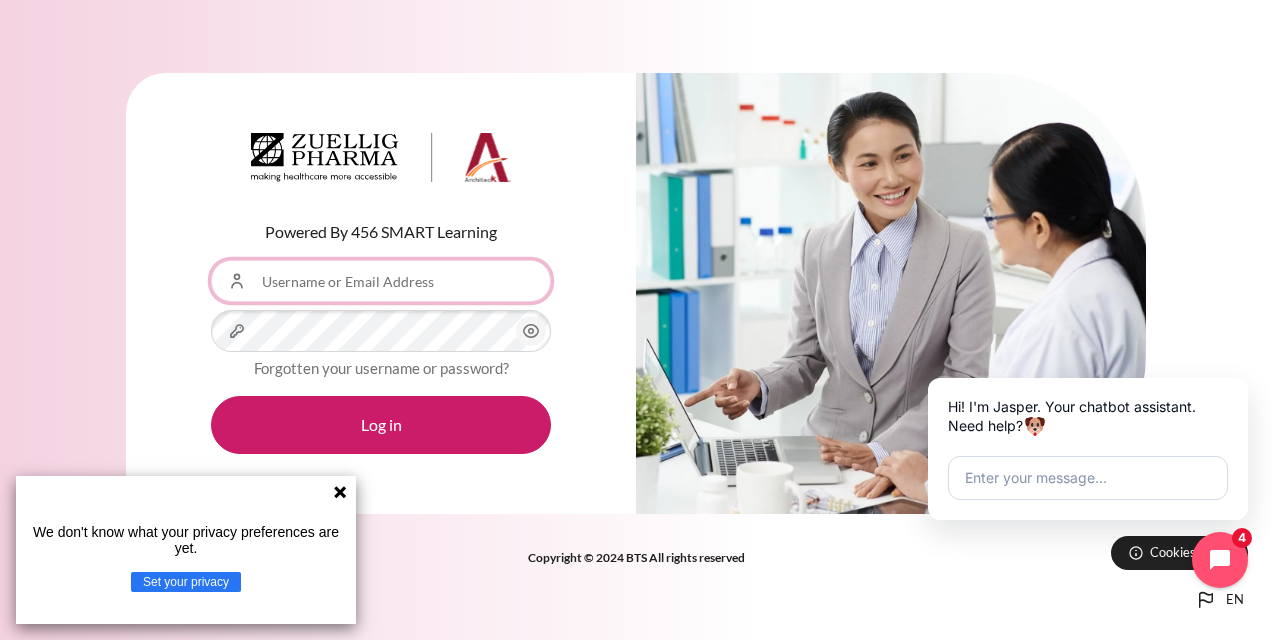 click on "Username or Email Address" at bounding box center [381, 281] 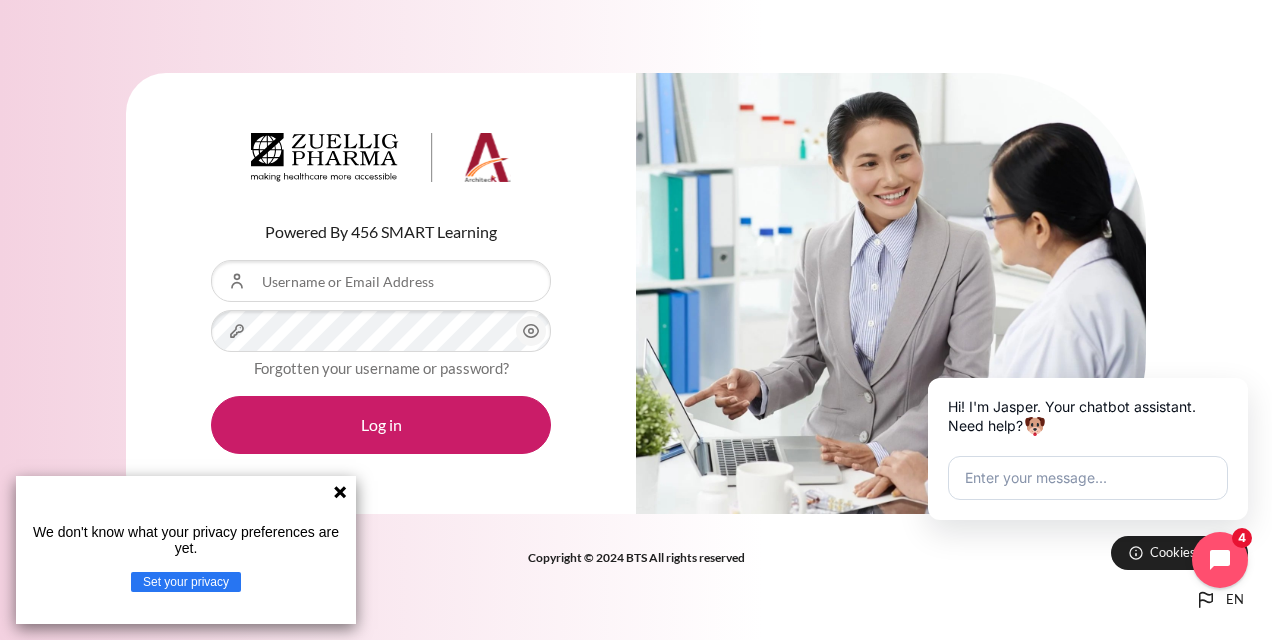 click 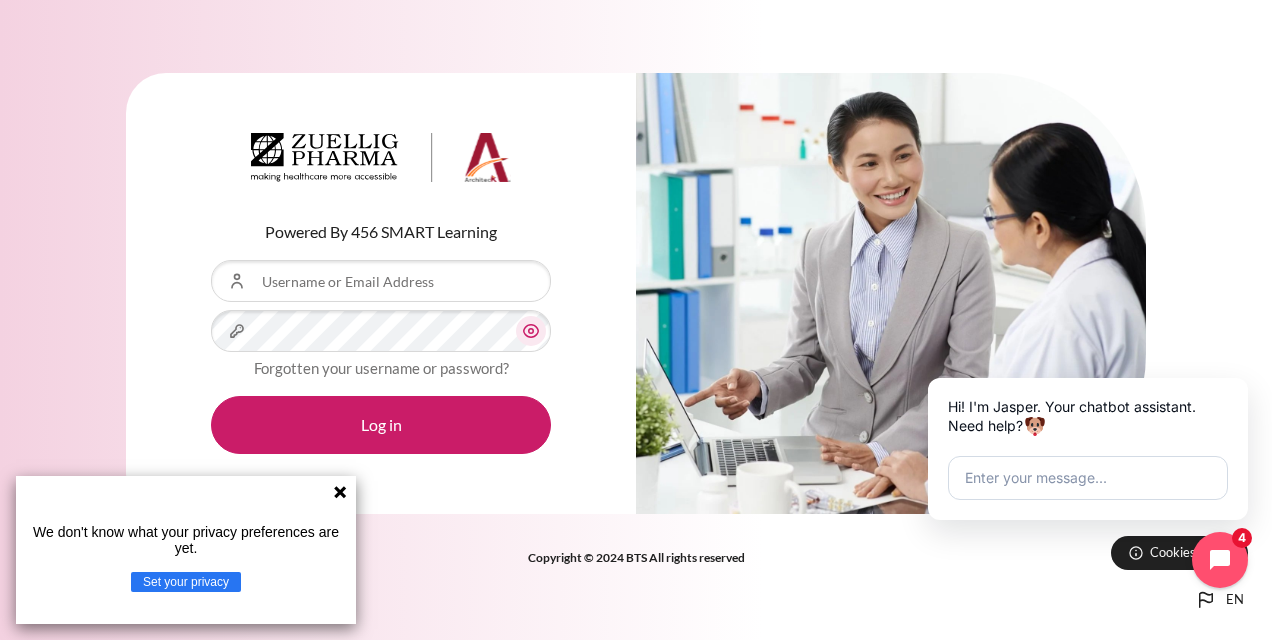 click 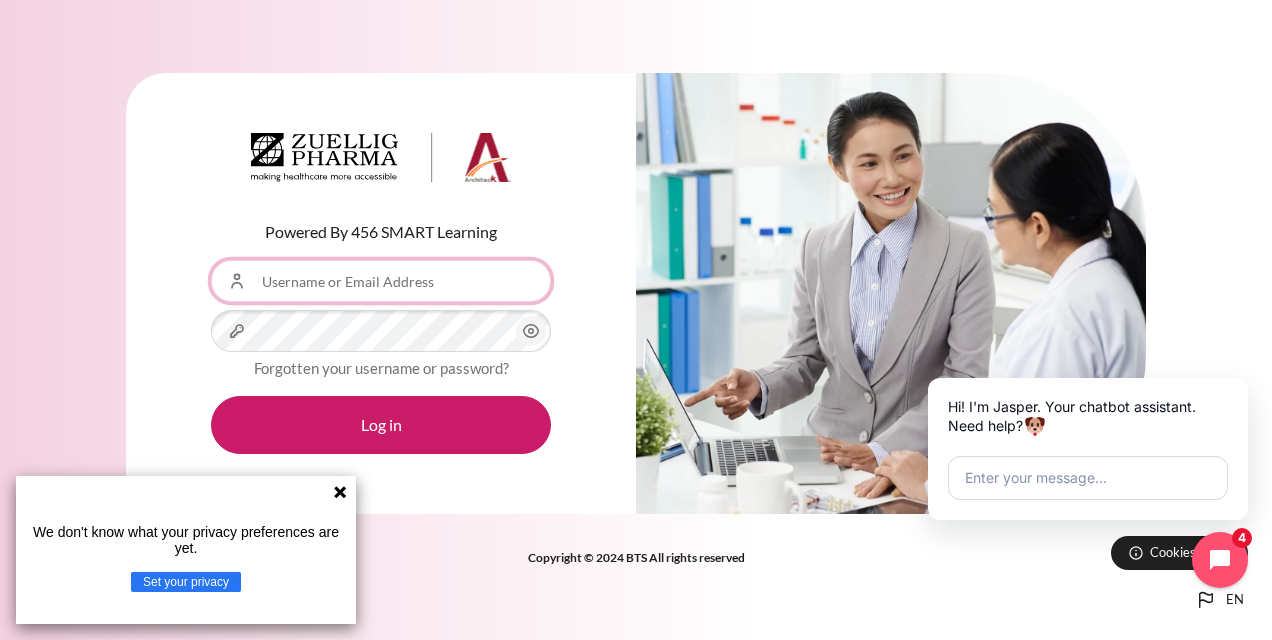 click on "Username or Email Address" at bounding box center (381, 281) 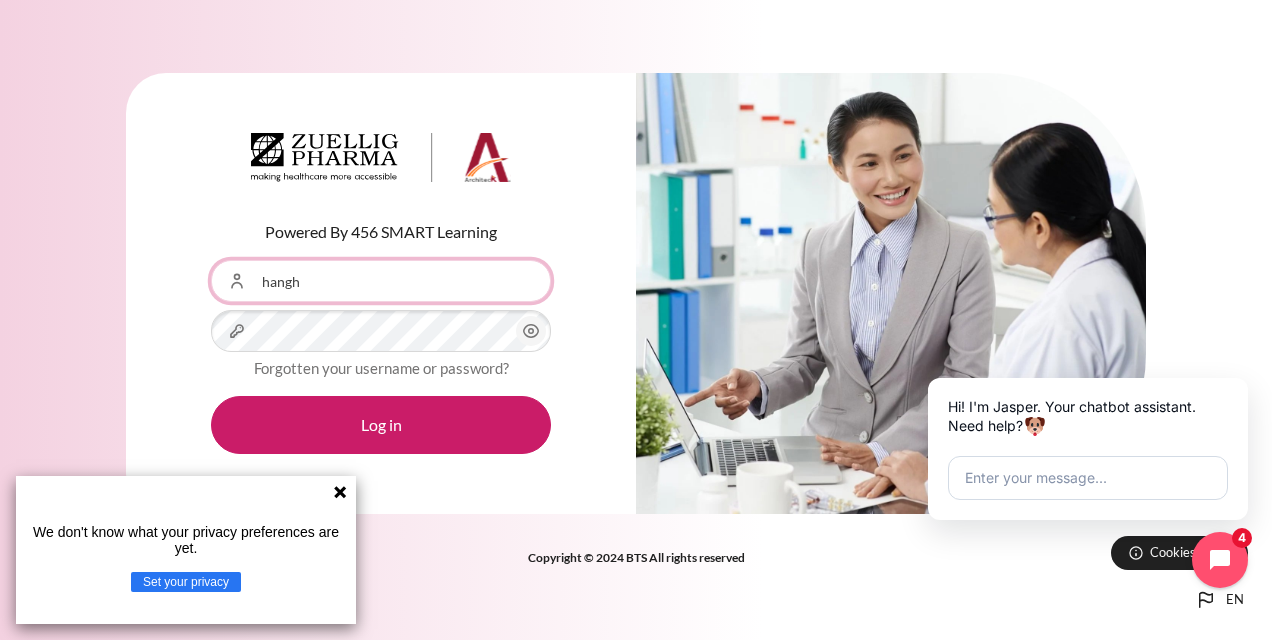 type on "hanghtt@[EMAIL]" 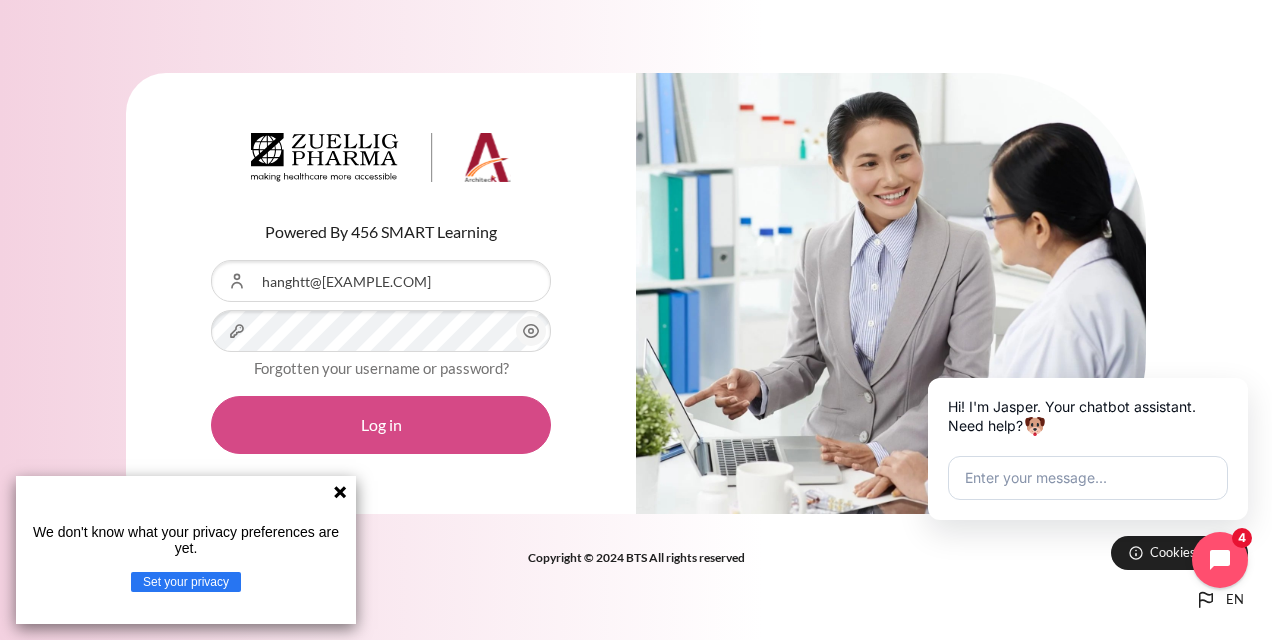 click on "Log in" at bounding box center [381, 425] 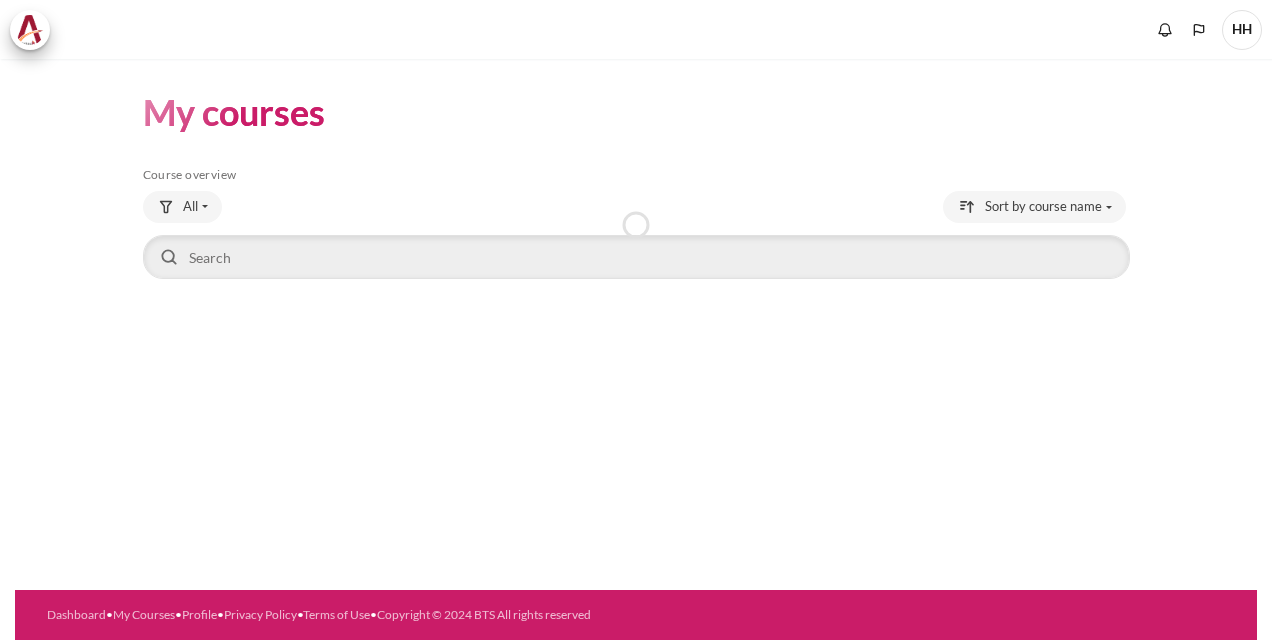 scroll, scrollTop: 0, scrollLeft: 0, axis: both 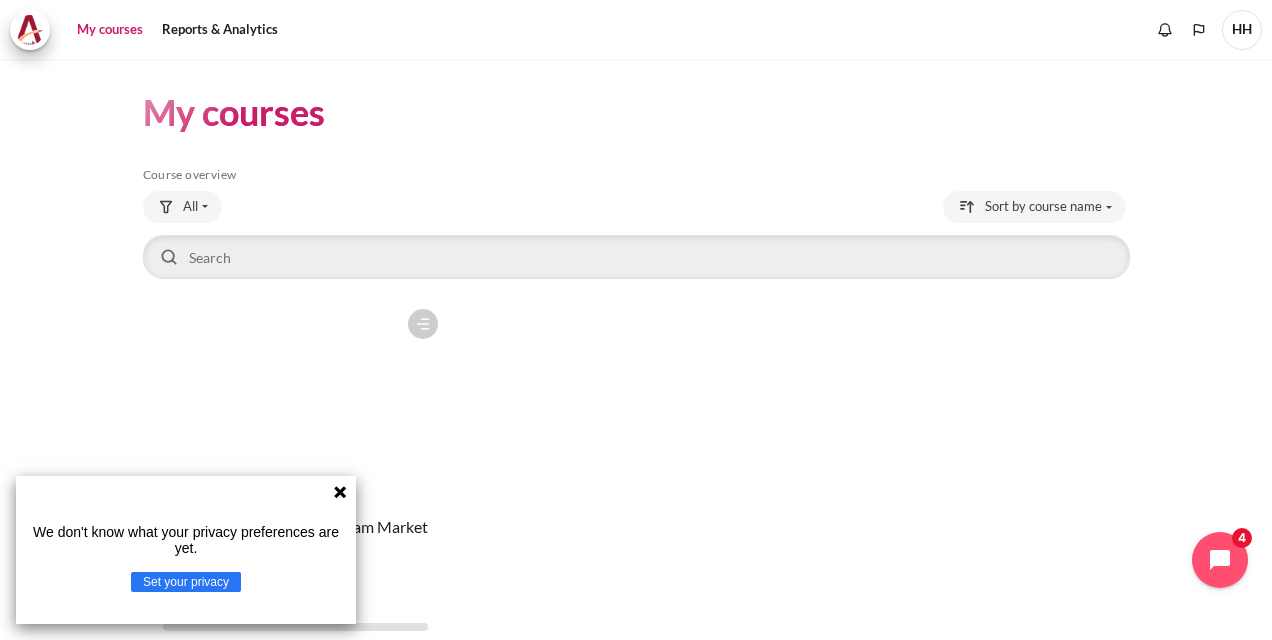 click 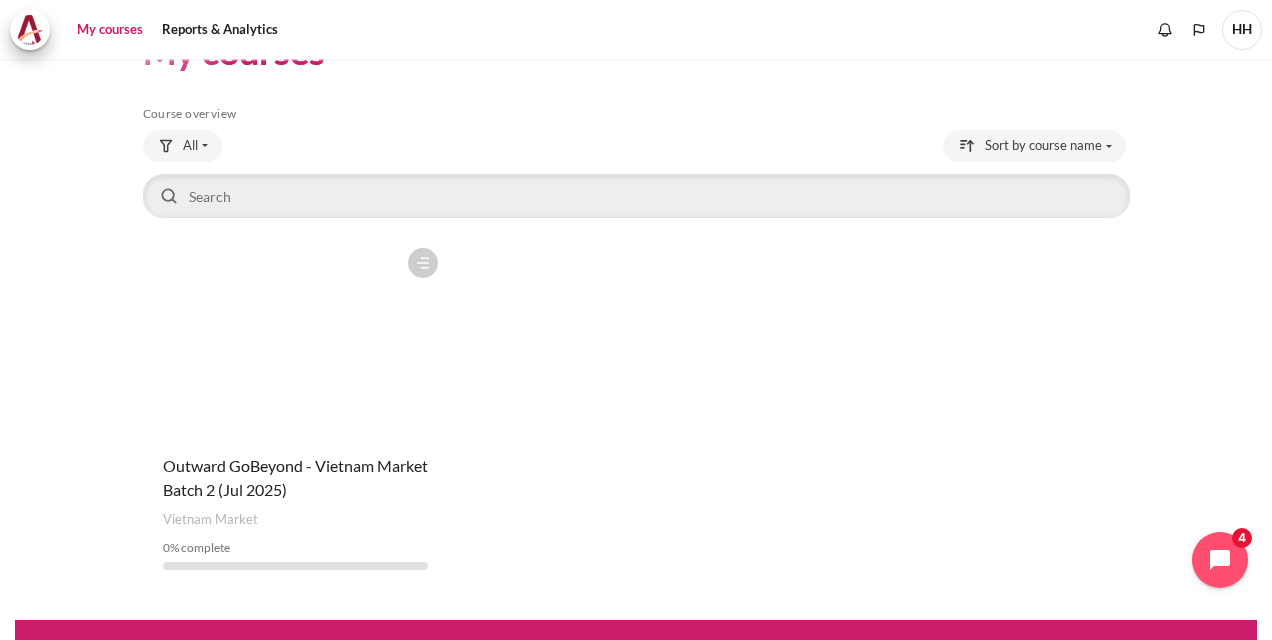 scroll, scrollTop: 90, scrollLeft: 0, axis: vertical 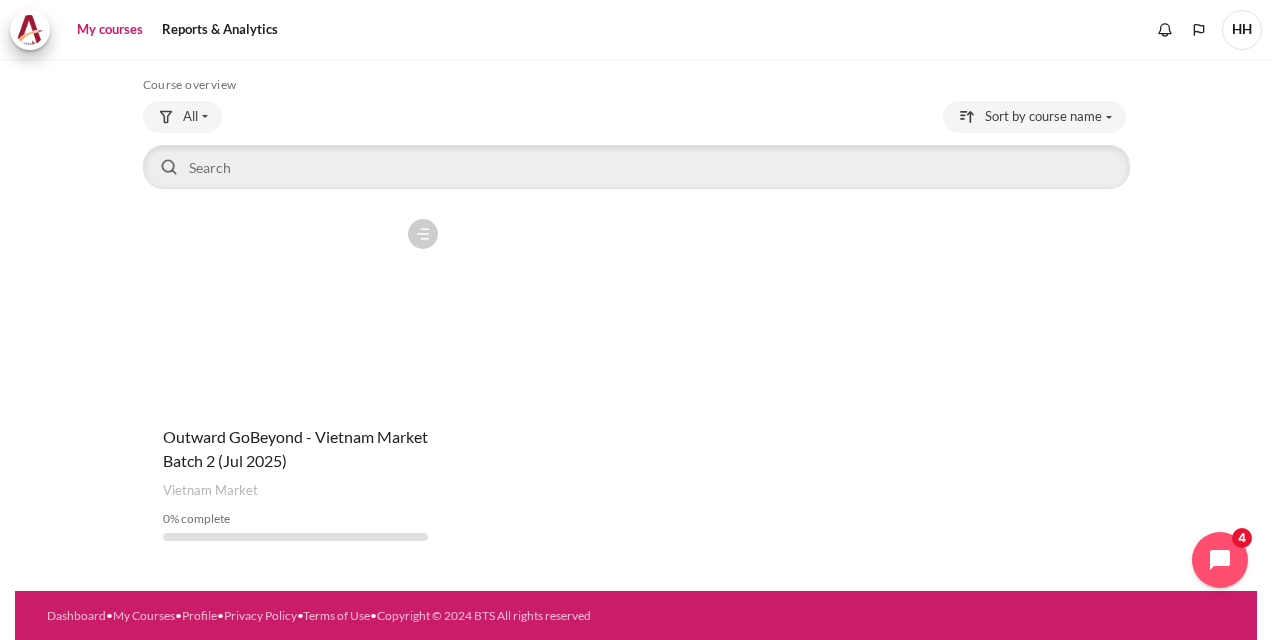 click at bounding box center (295, 309) 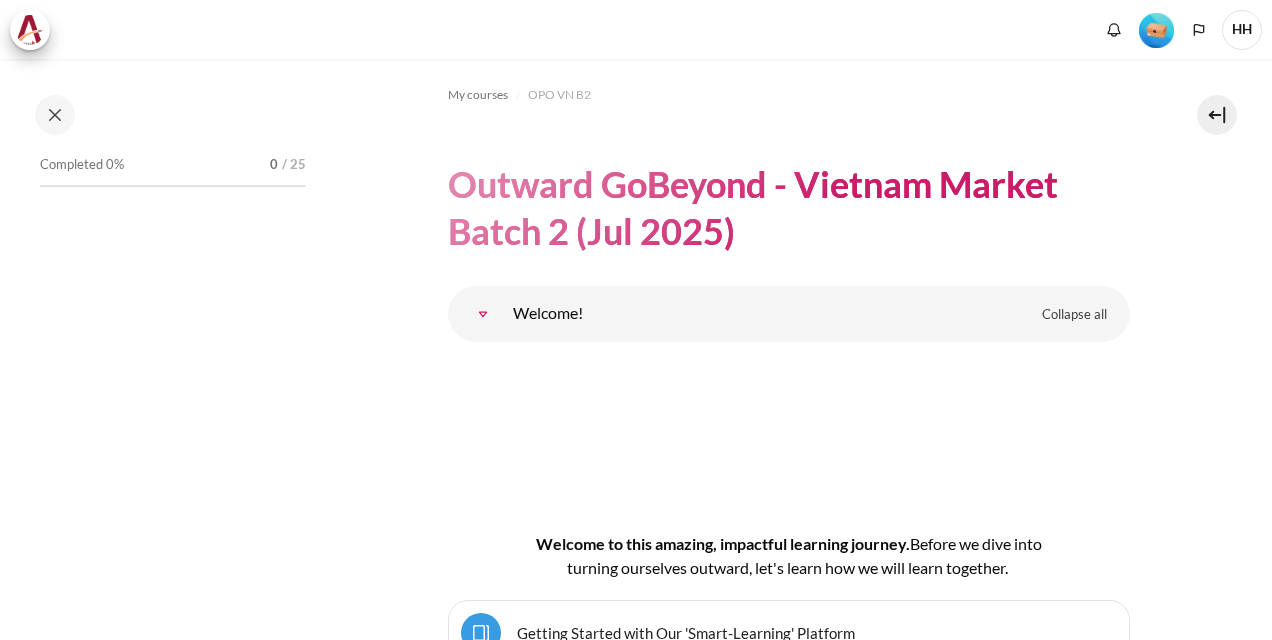 scroll, scrollTop: 0, scrollLeft: 0, axis: both 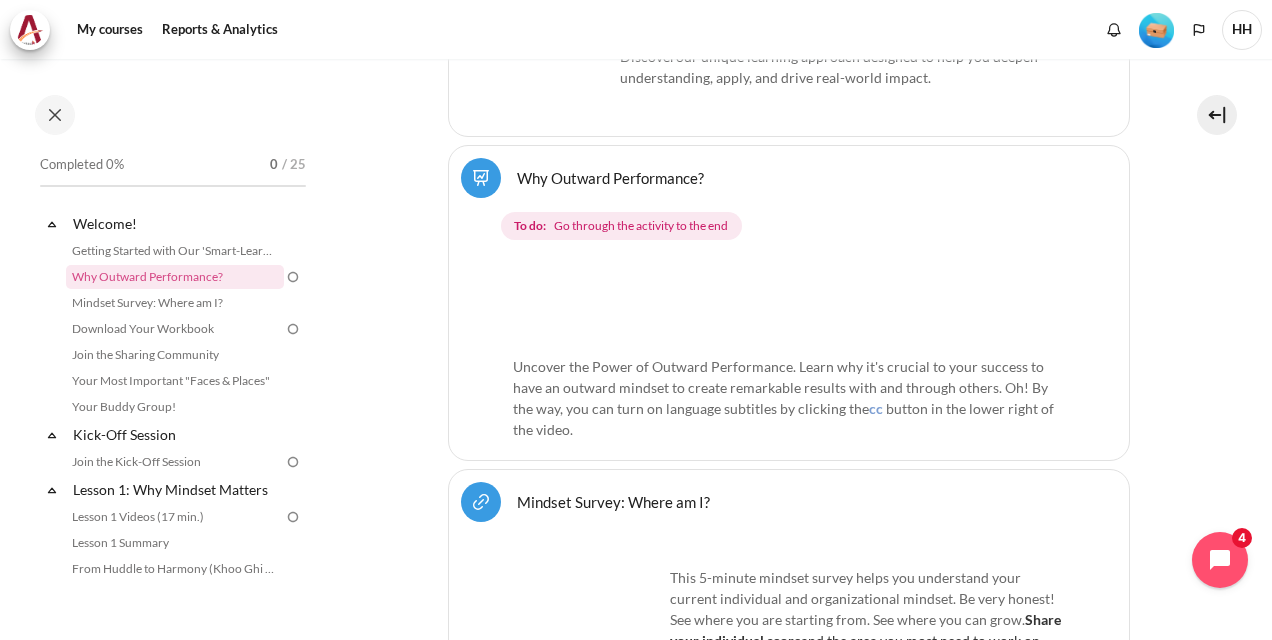 click at bounding box center [789, 303] 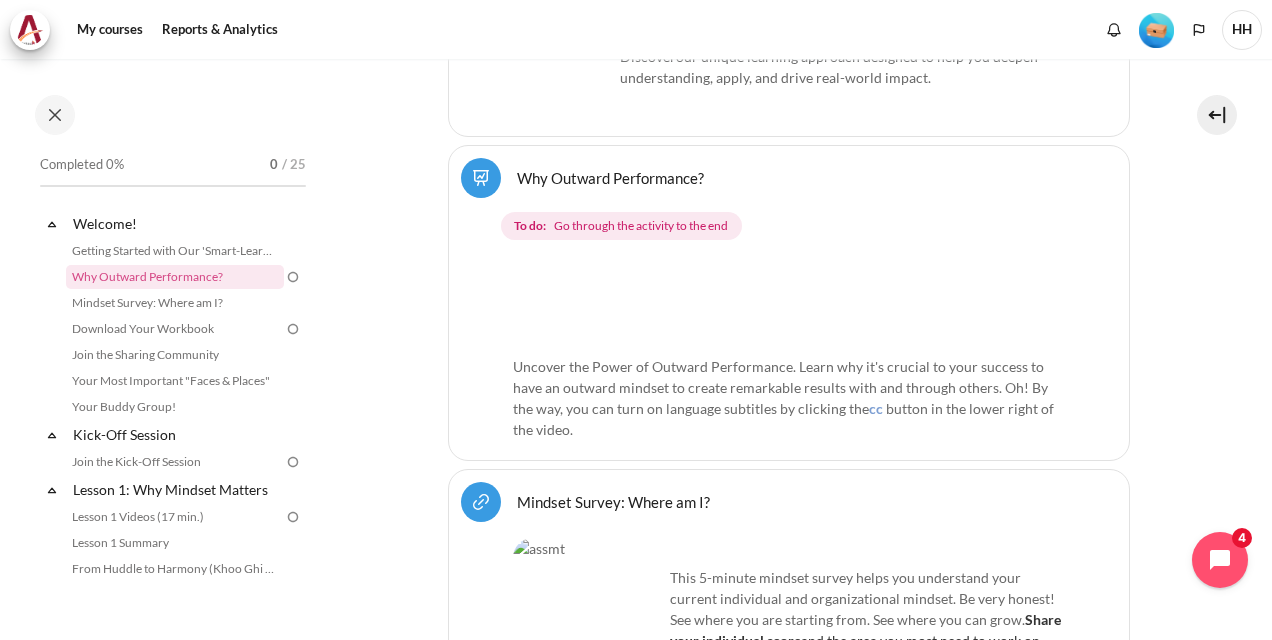 click at bounding box center (789, 303) 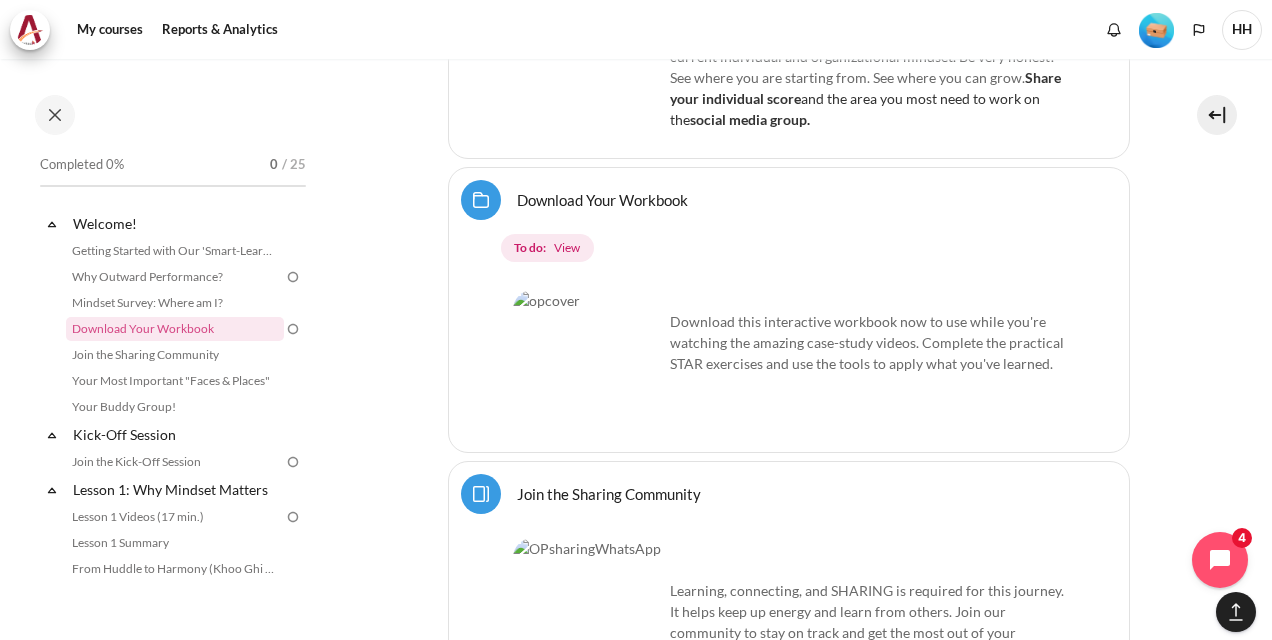 scroll, scrollTop: 1300, scrollLeft: 0, axis: vertical 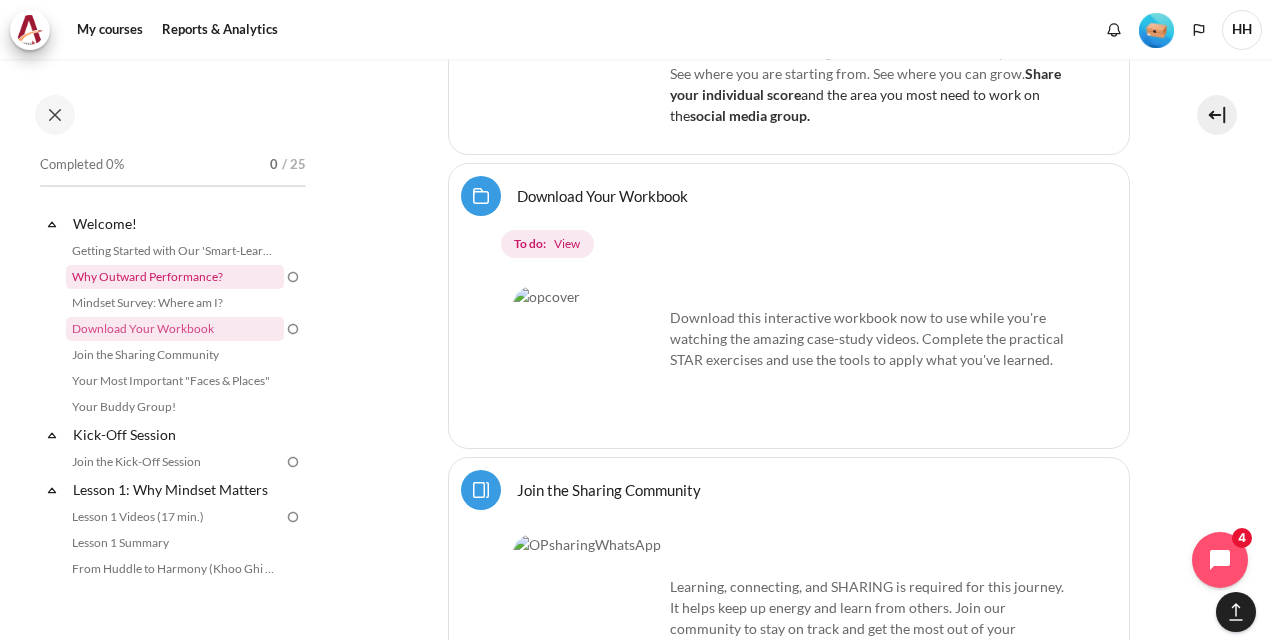 click on "Why Outward Performance?" at bounding box center [175, 277] 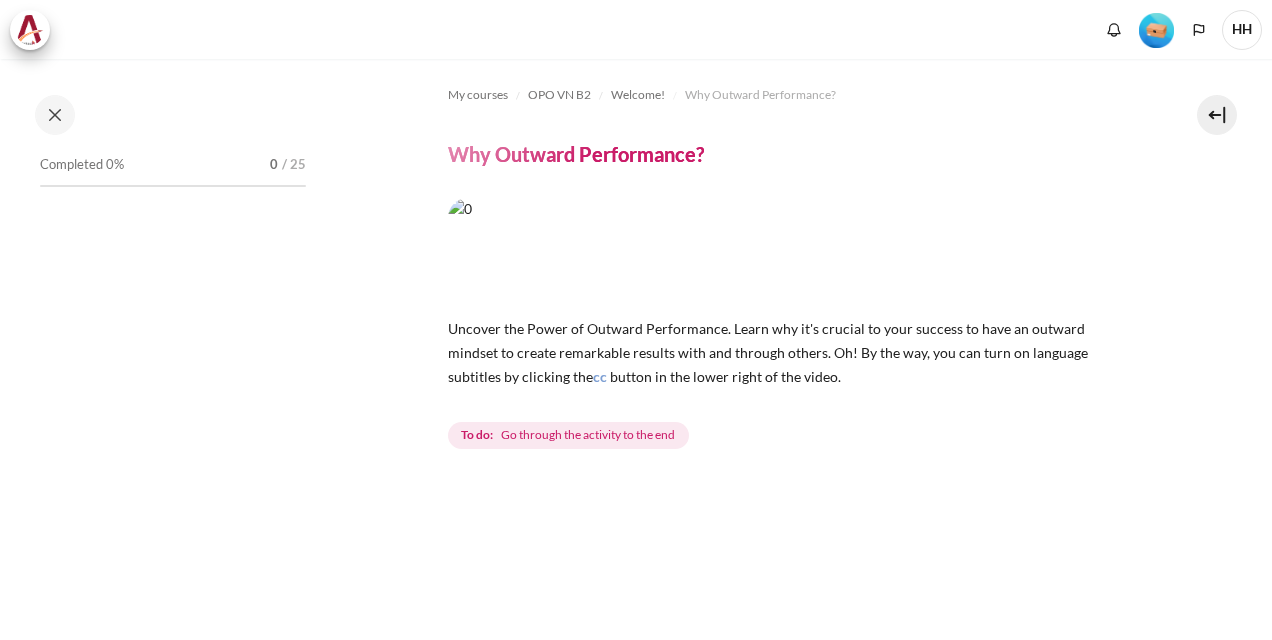scroll, scrollTop: 0, scrollLeft: 0, axis: both 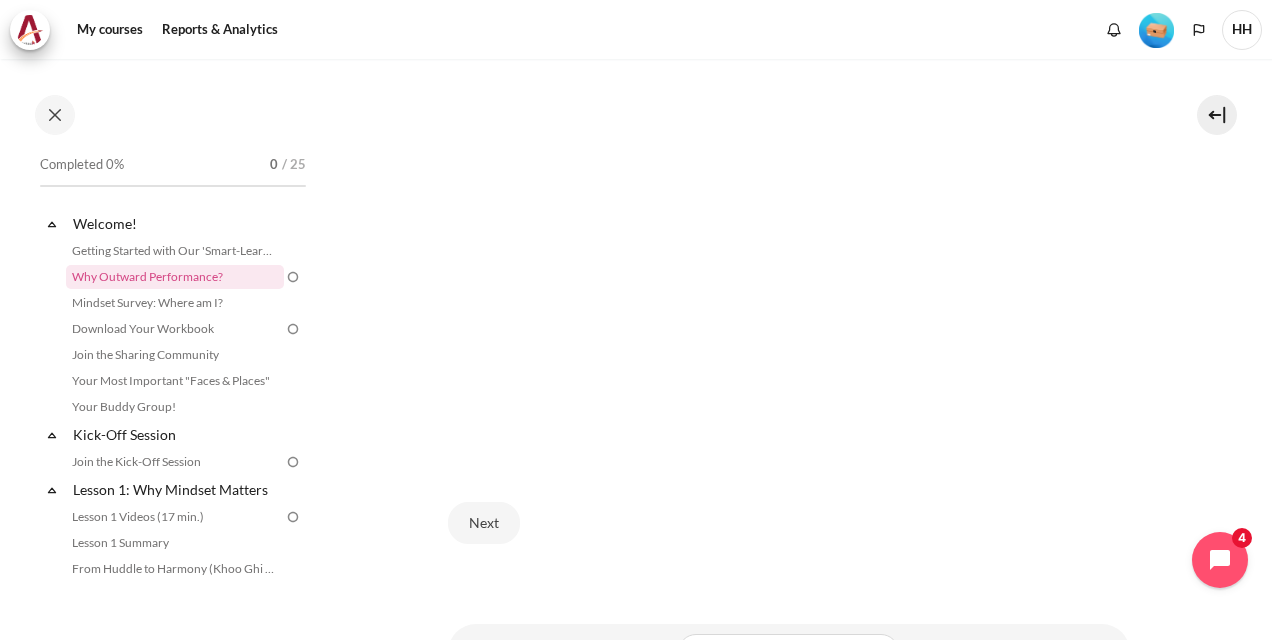 click on "My courses
OPO VN B2
Welcome!
Why Outward Performance?
Why Outward Performance?
cc" at bounding box center (788, 124) 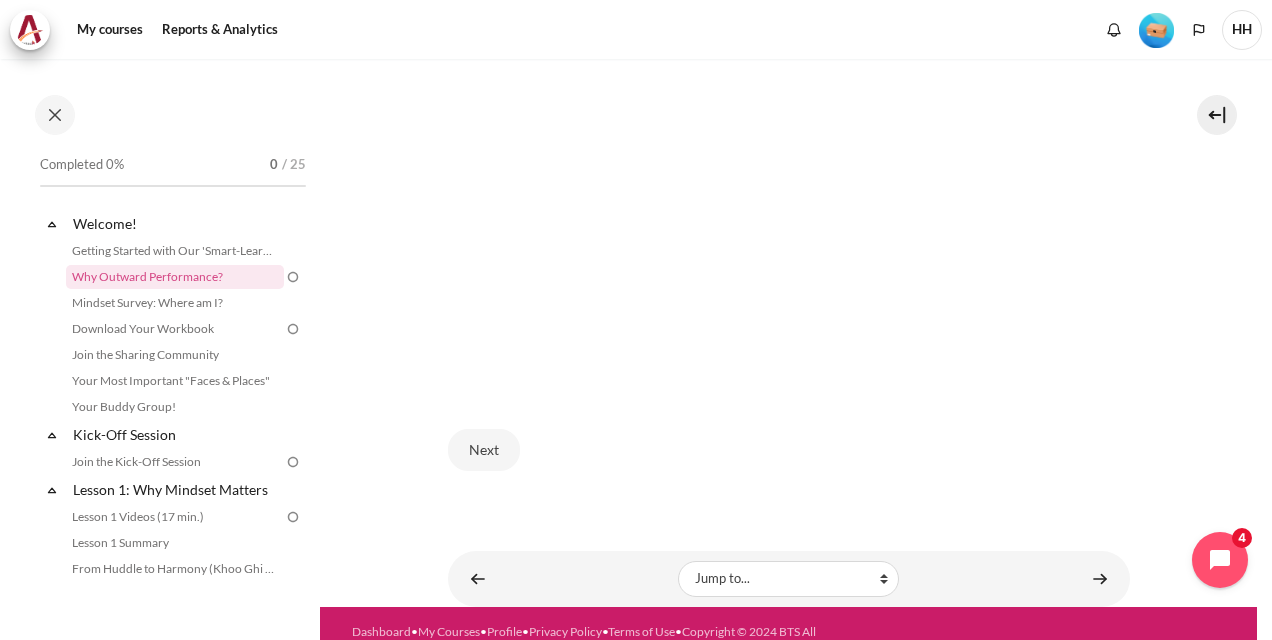scroll, scrollTop: 591, scrollLeft: 0, axis: vertical 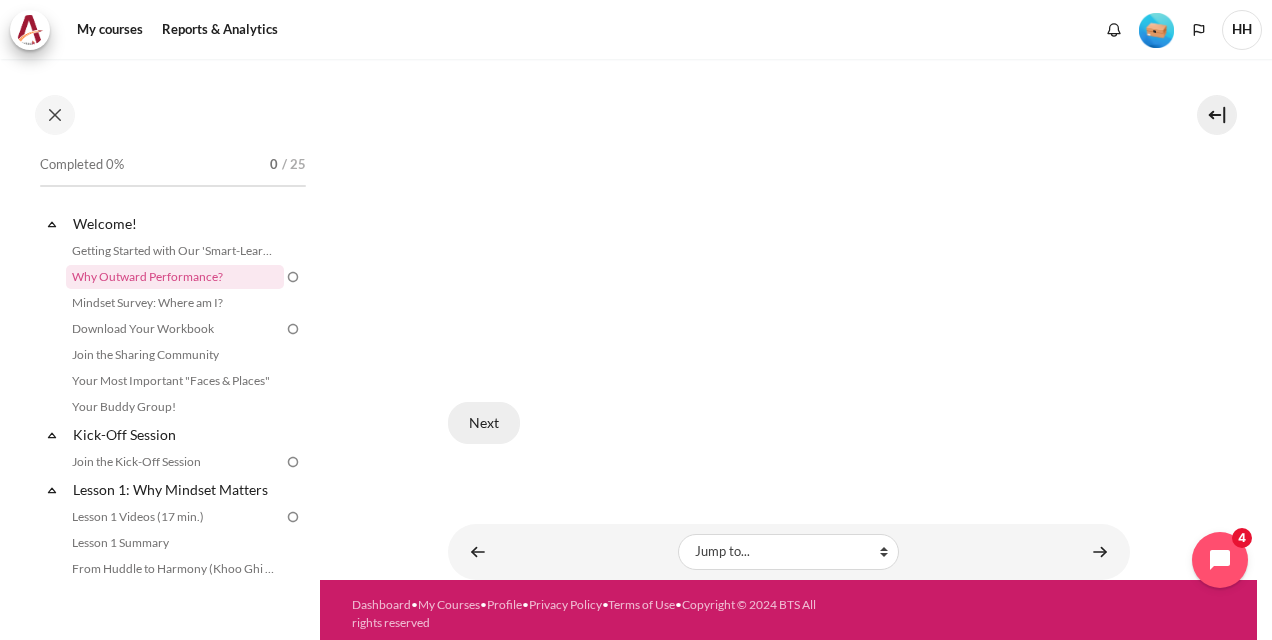 click on "Next" at bounding box center [484, 423] 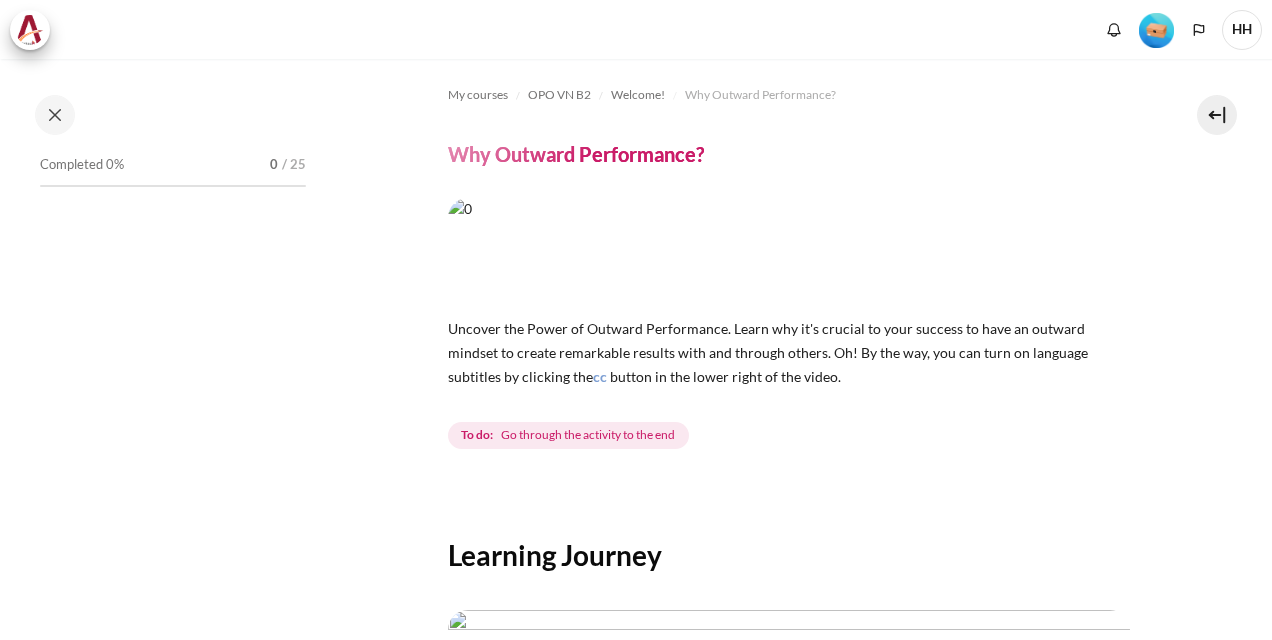 scroll, scrollTop: 0, scrollLeft: 0, axis: both 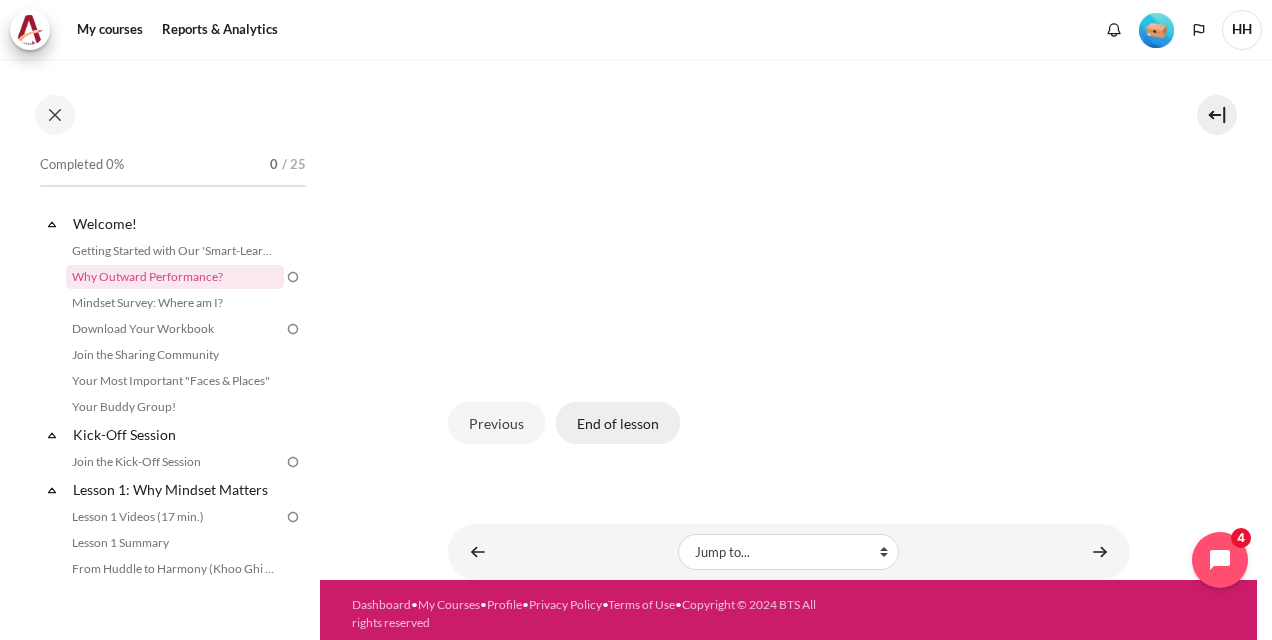 click on "End of lesson" at bounding box center (618, 423) 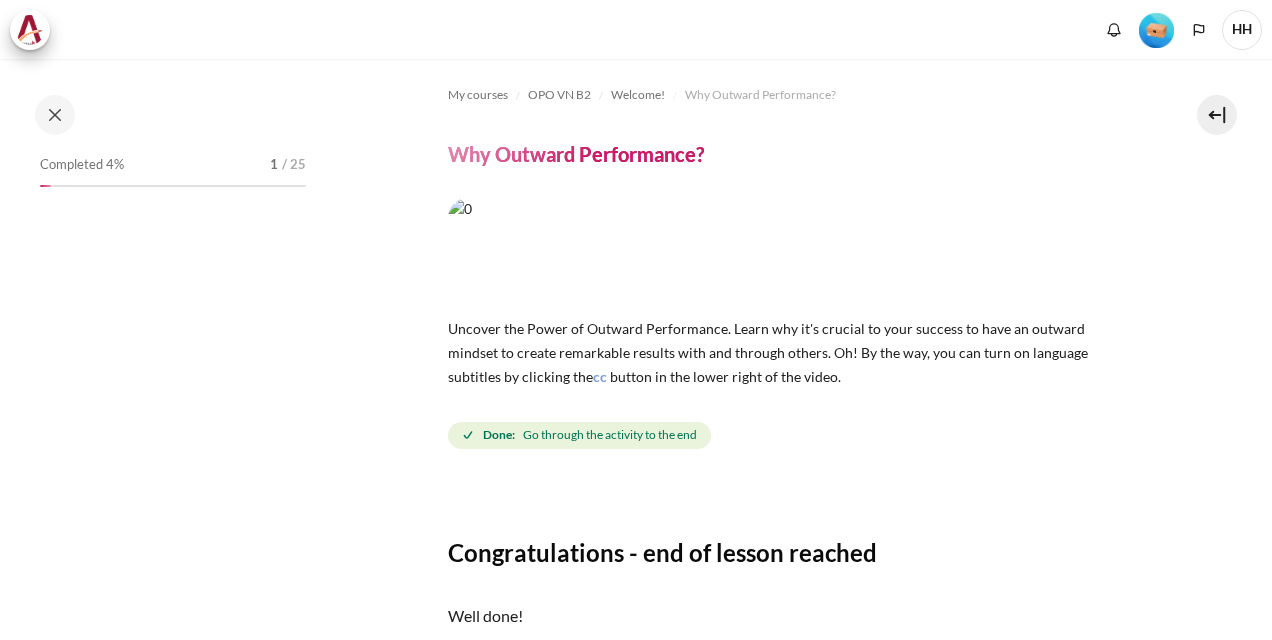 scroll, scrollTop: 0, scrollLeft: 0, axis: both 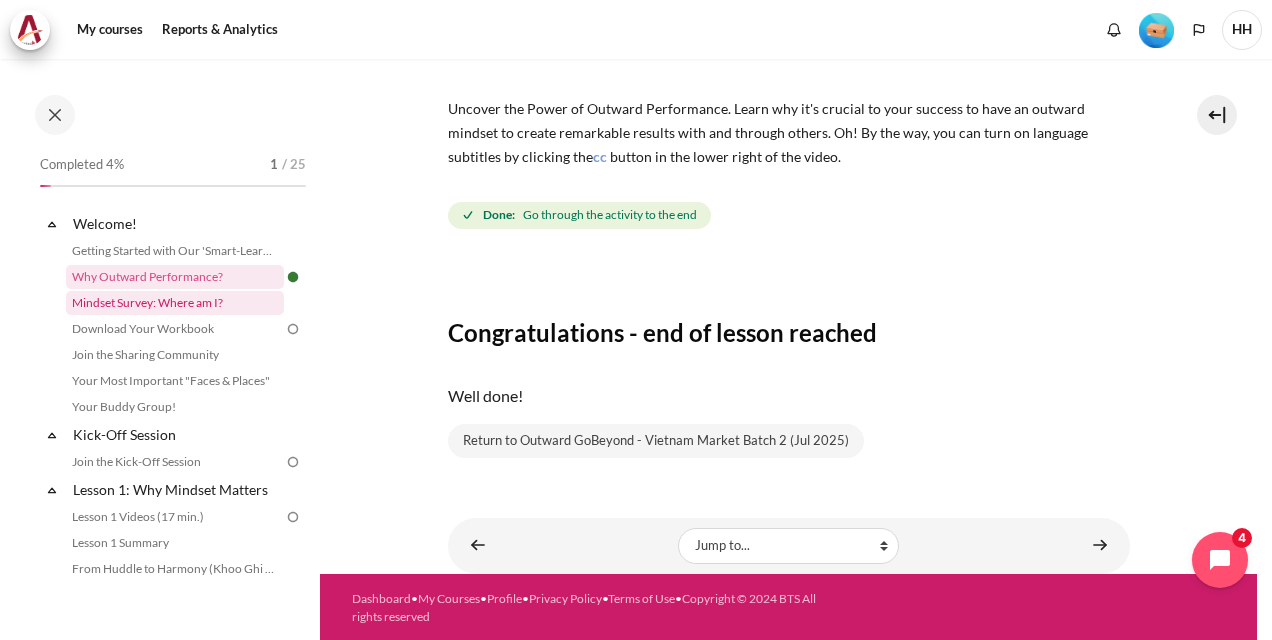 click on "Mindset Survey: Where am I?" at bounding box center (175, 303) 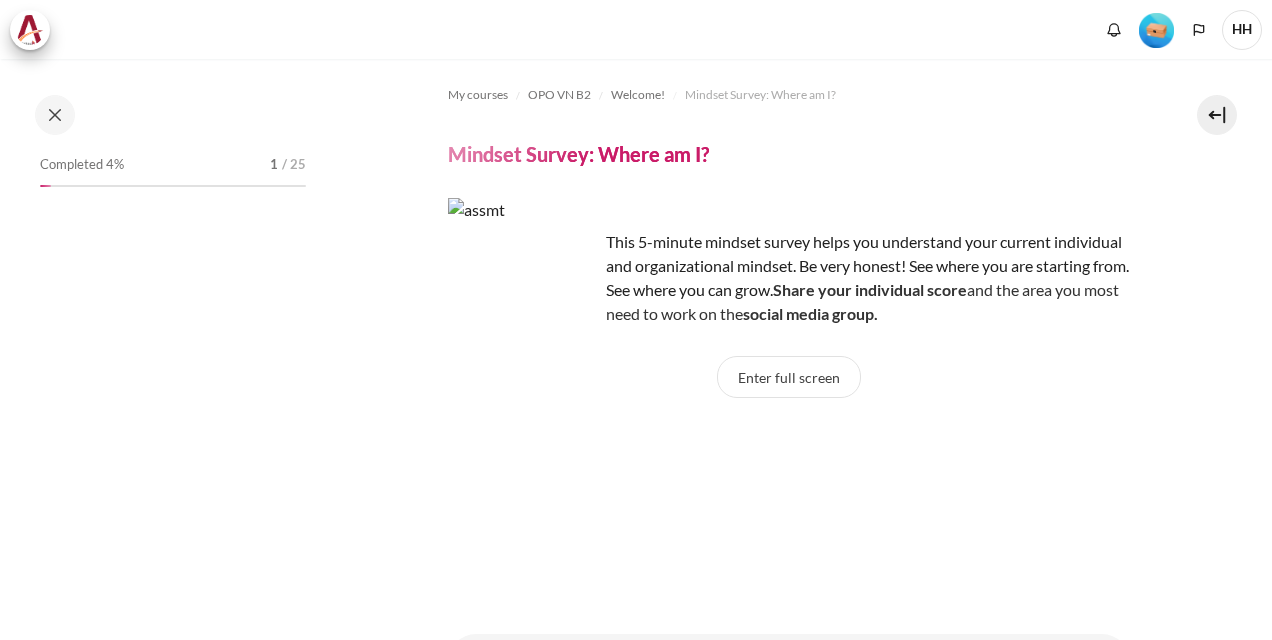 scroll, scrollTop: 0, scrollLeft: 0, axis: both 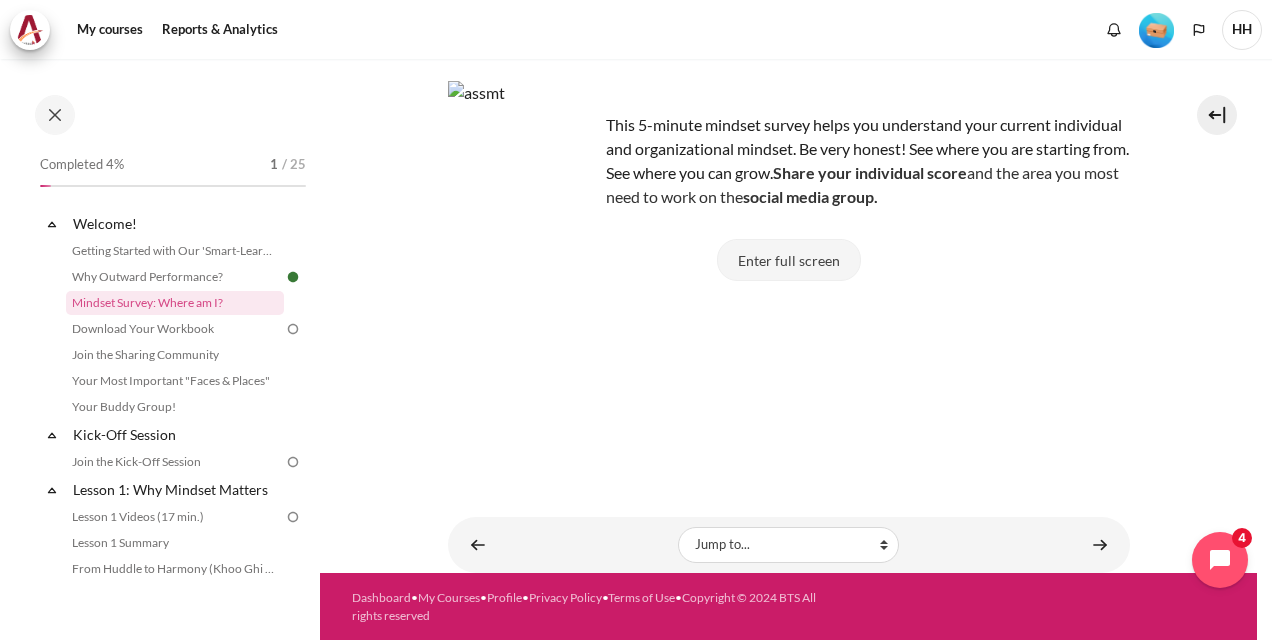click on "Enter full screen" at bounding box center [789, 260] 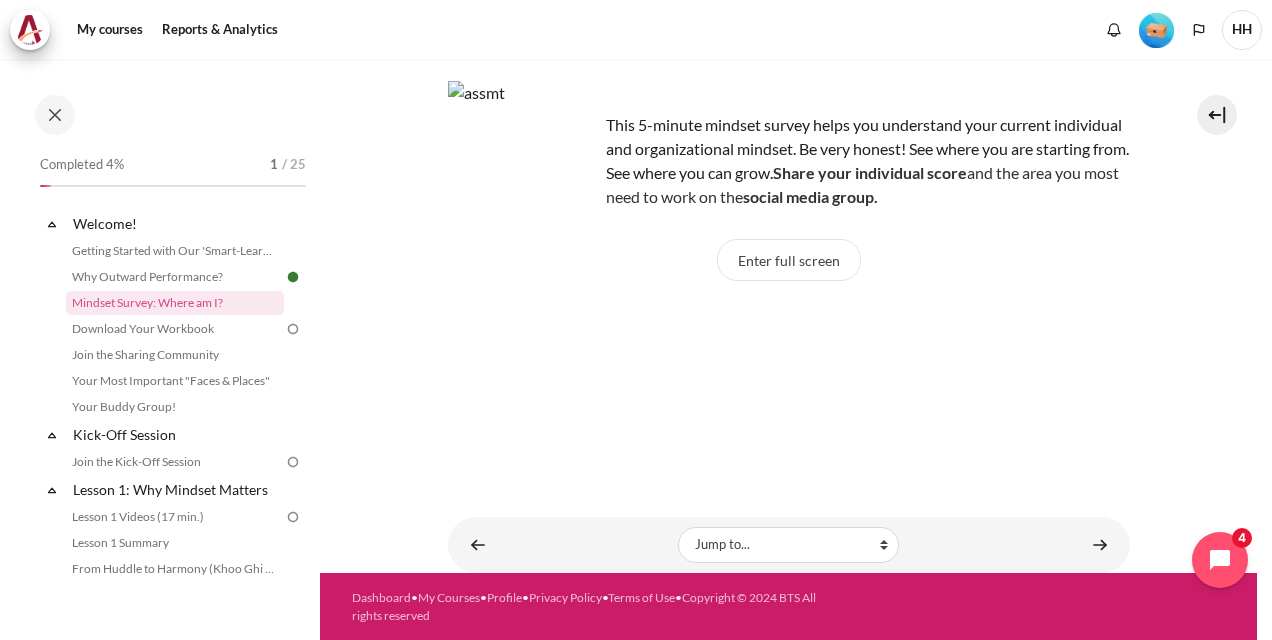 scroll, scrollTop: 0, scrollLeft: 0, axis: both 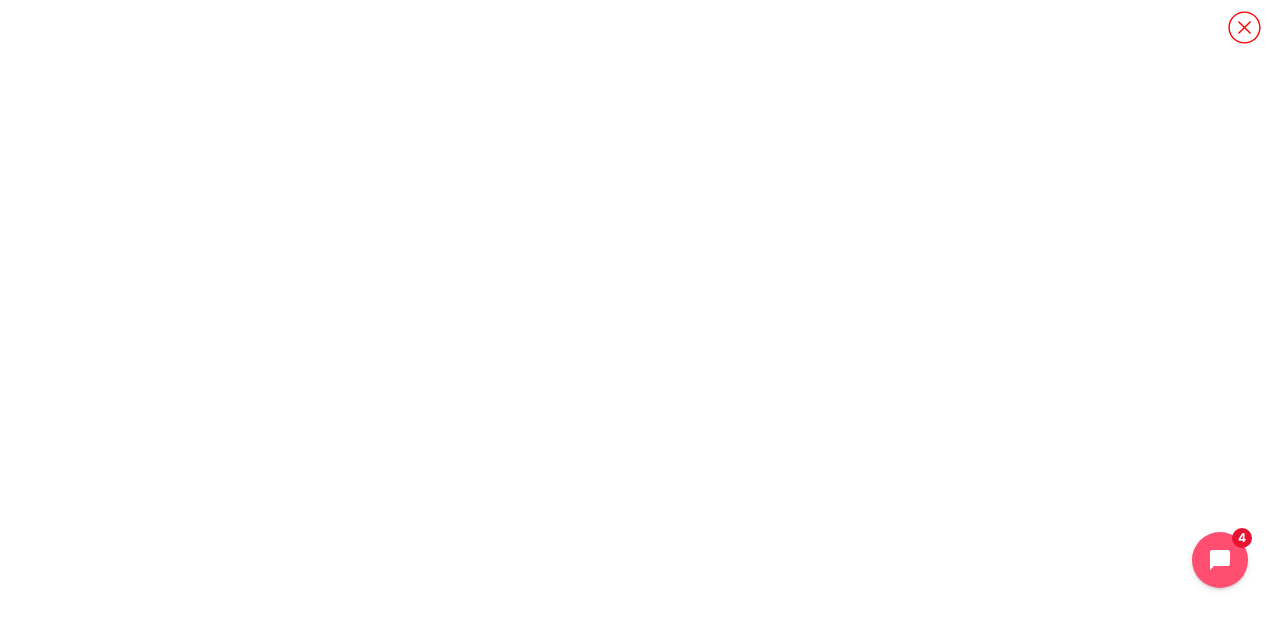 click 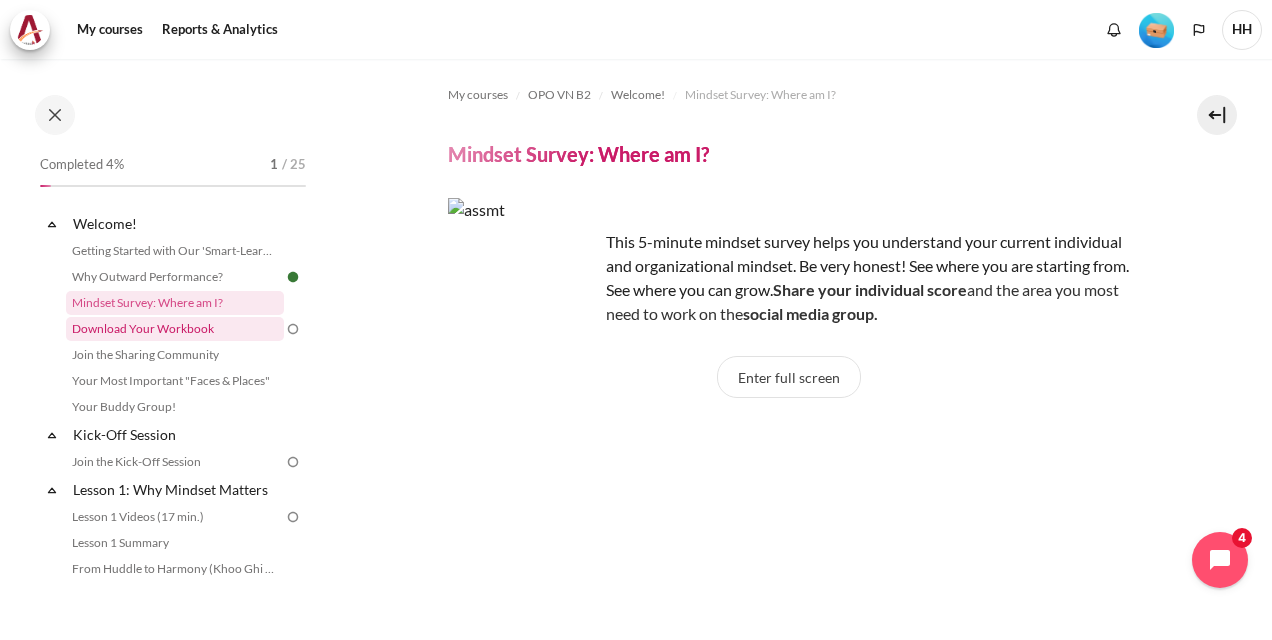 click on "Download Your Workbook" at bounding box center (175, 329) 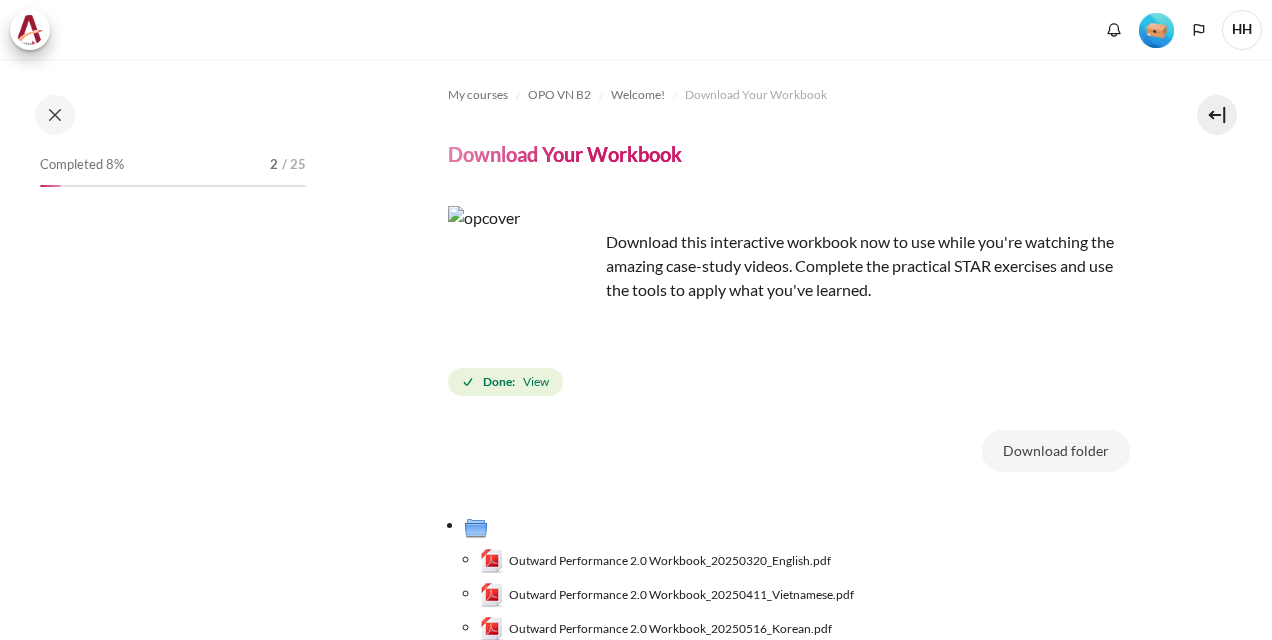 scroll, scrollTop: 0, scrollLeft: 0, axis: both 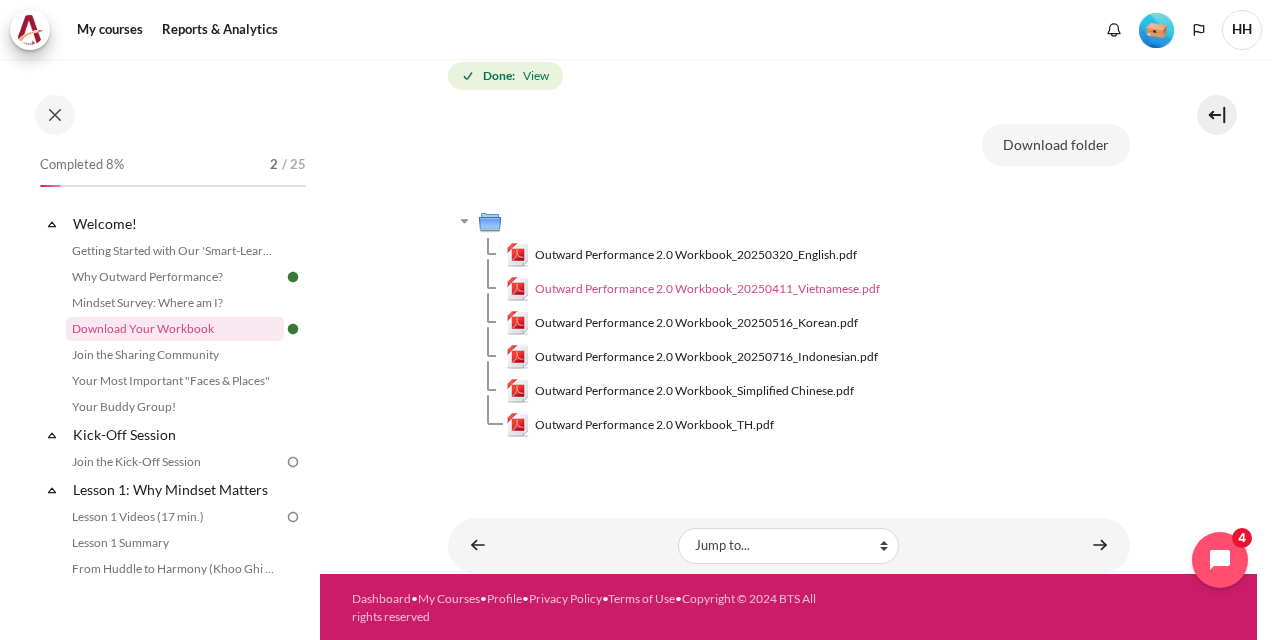 click on "Outward Performance 2.0 Workbook_20250411_Vietnamese.pdf" at bounding box center [707, 289] 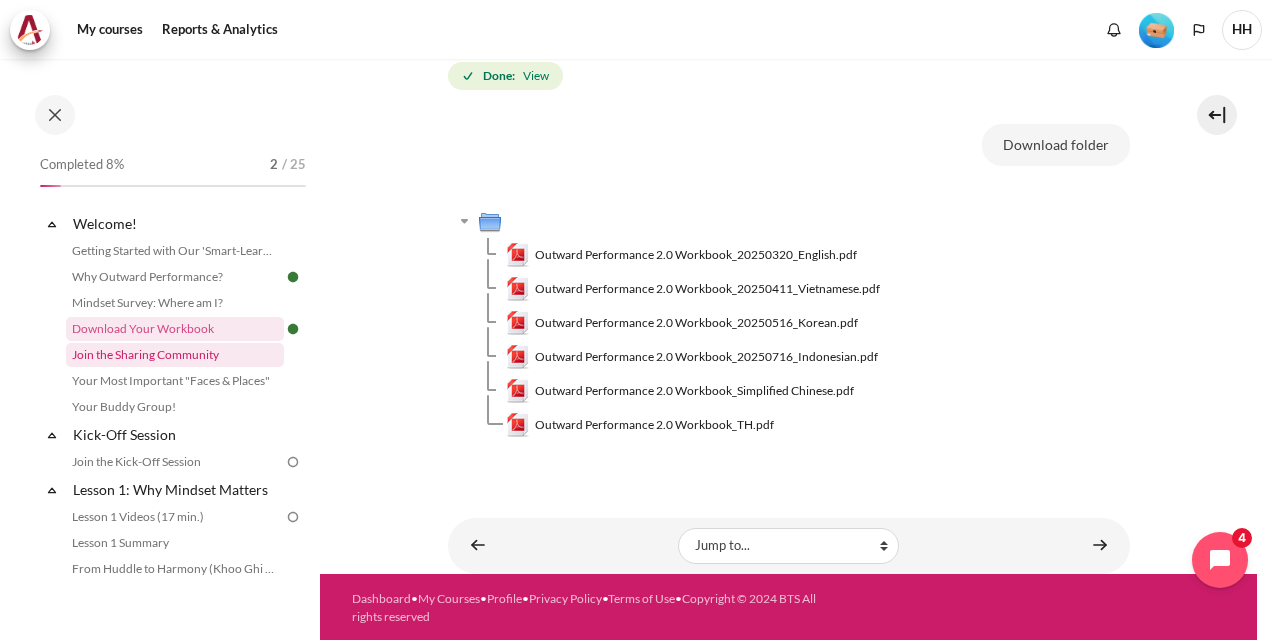 click on "Join the Sharing Community" at bounding box center (175, 355) 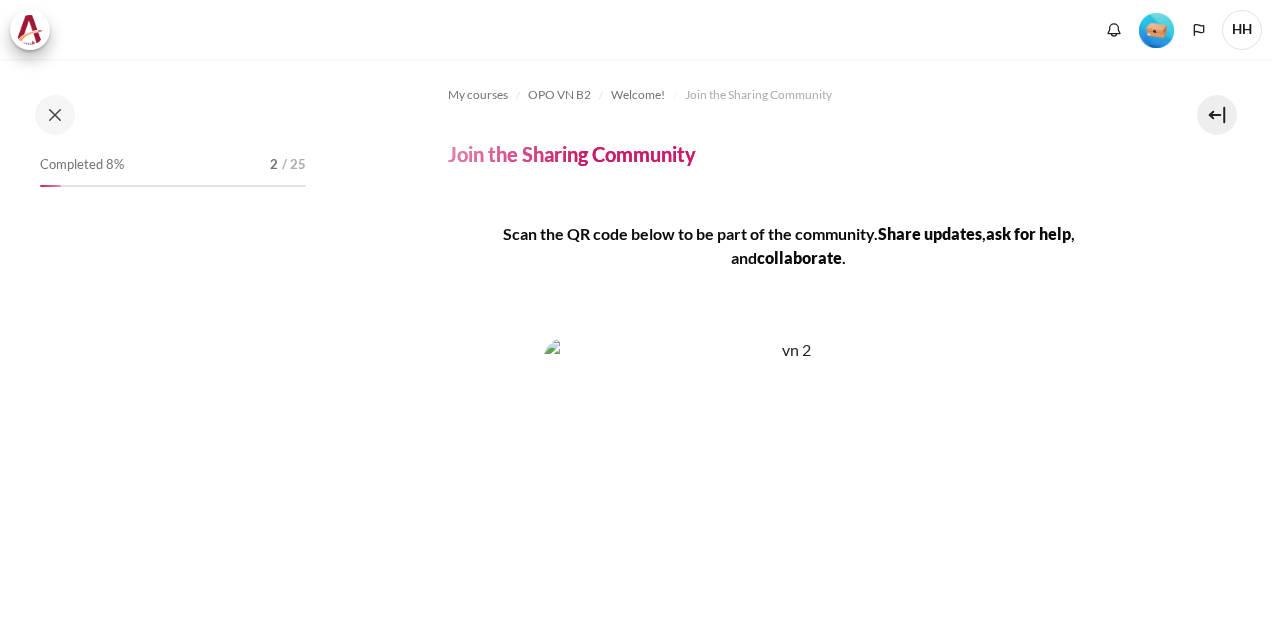 scroll, scrollTop: 0, scrollLeft: 0, axis: both 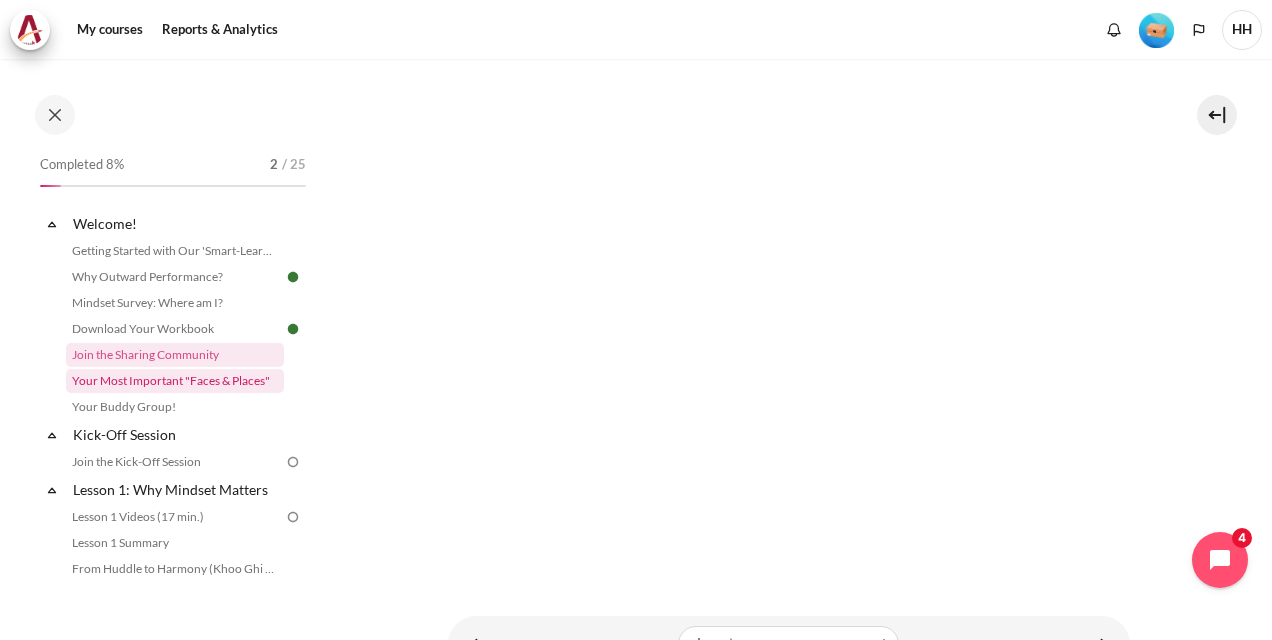 click on "Your Most Important "Faces & Places"" at bounding box center [175, 381] 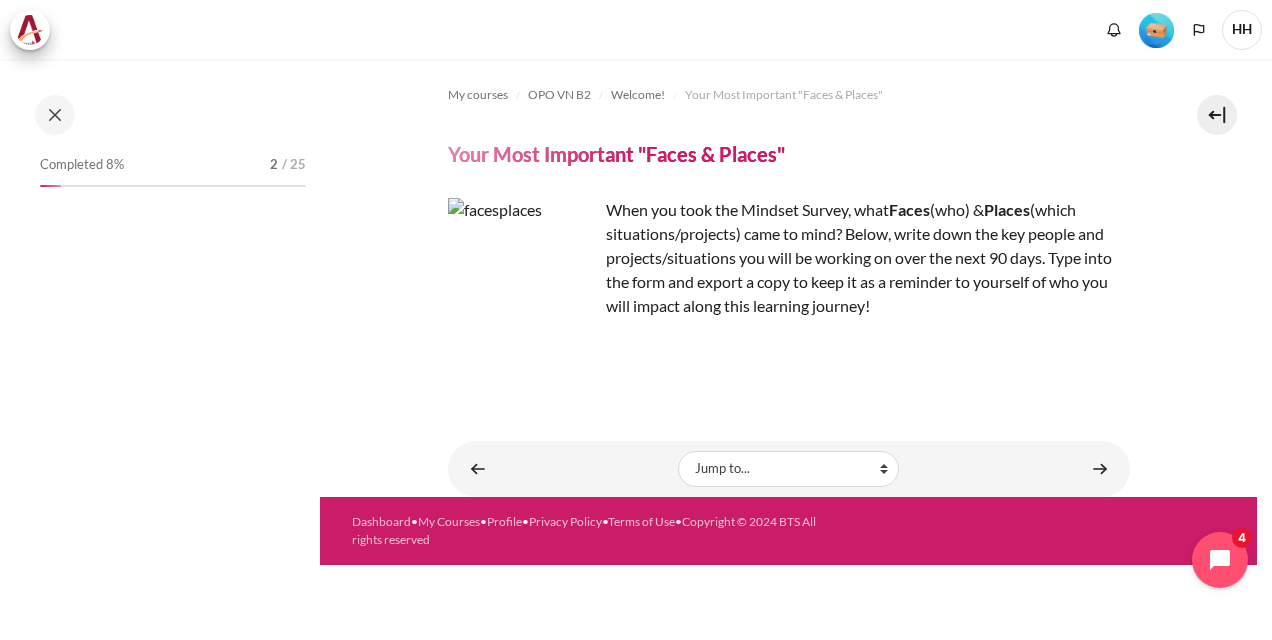 scroll, scrollTop: 0, scrollLeft: 0, axis: both 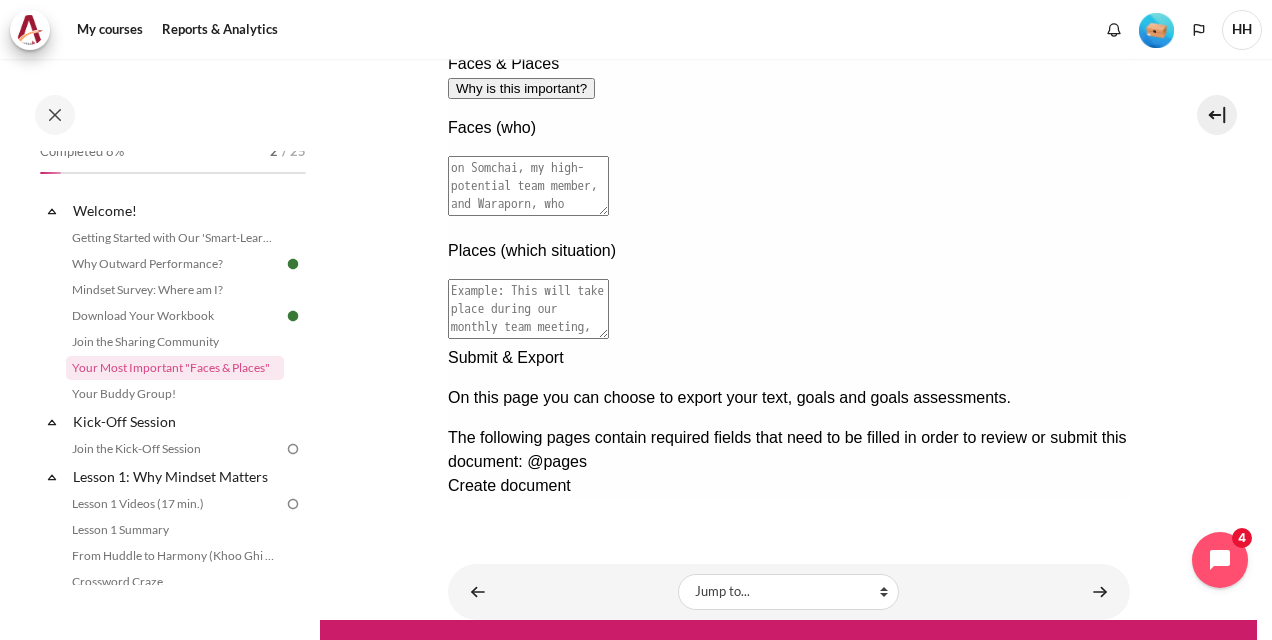 click at bounding box center (788, 346) 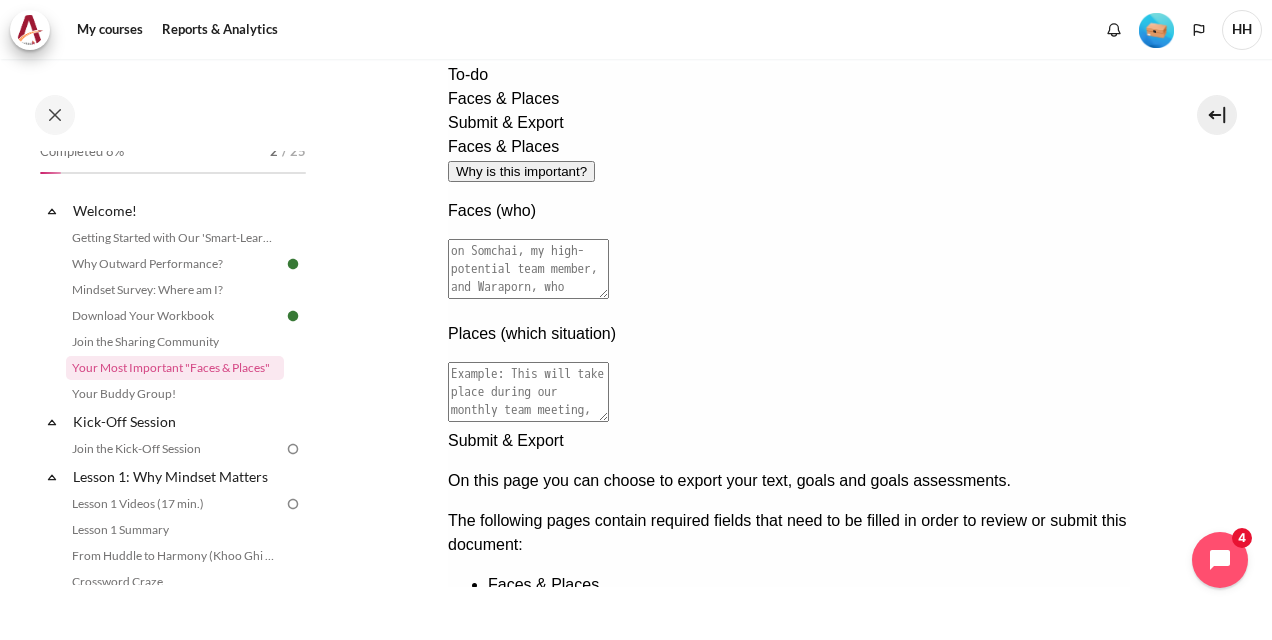 scroll, scrollTop: 358, scrollLeft: 0, axis: vertical 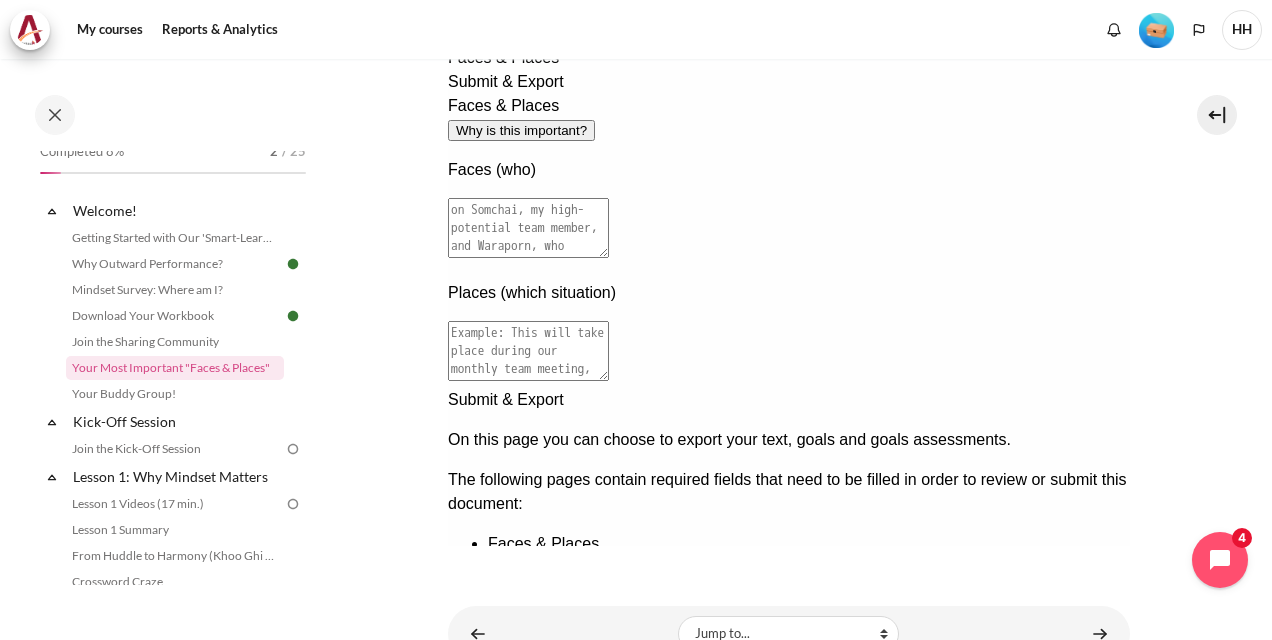 click at bounding box center (788, 596) 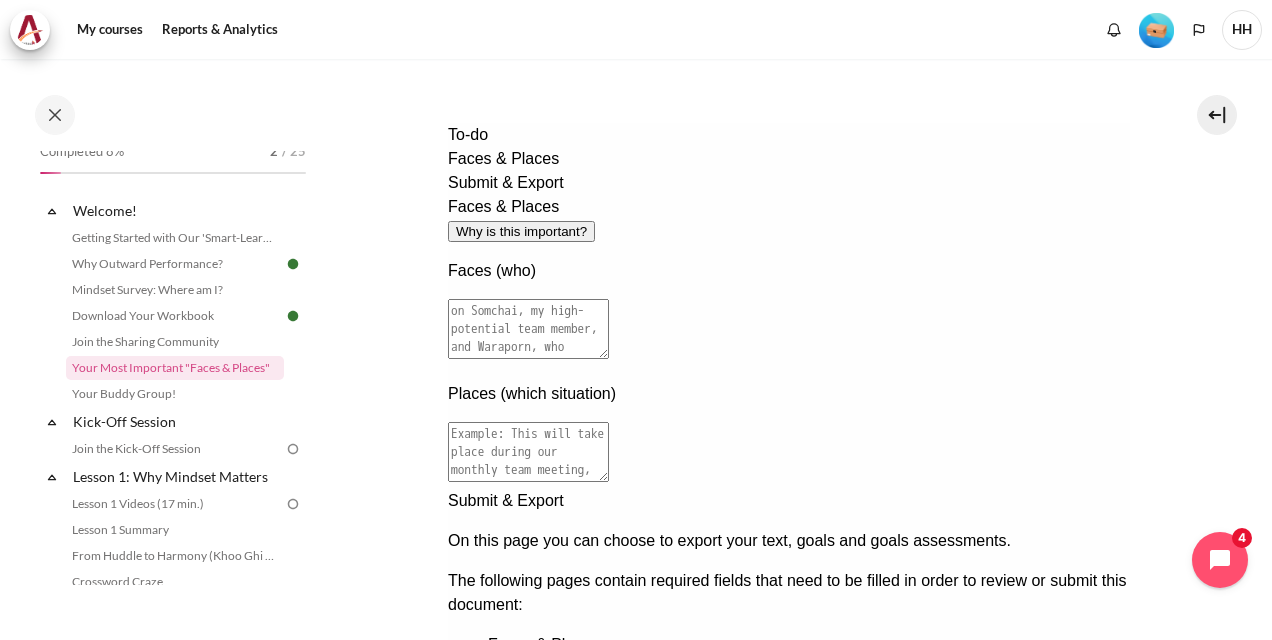 scroll, scrollTop: 158, scrollLeft: 0, axis: vertical 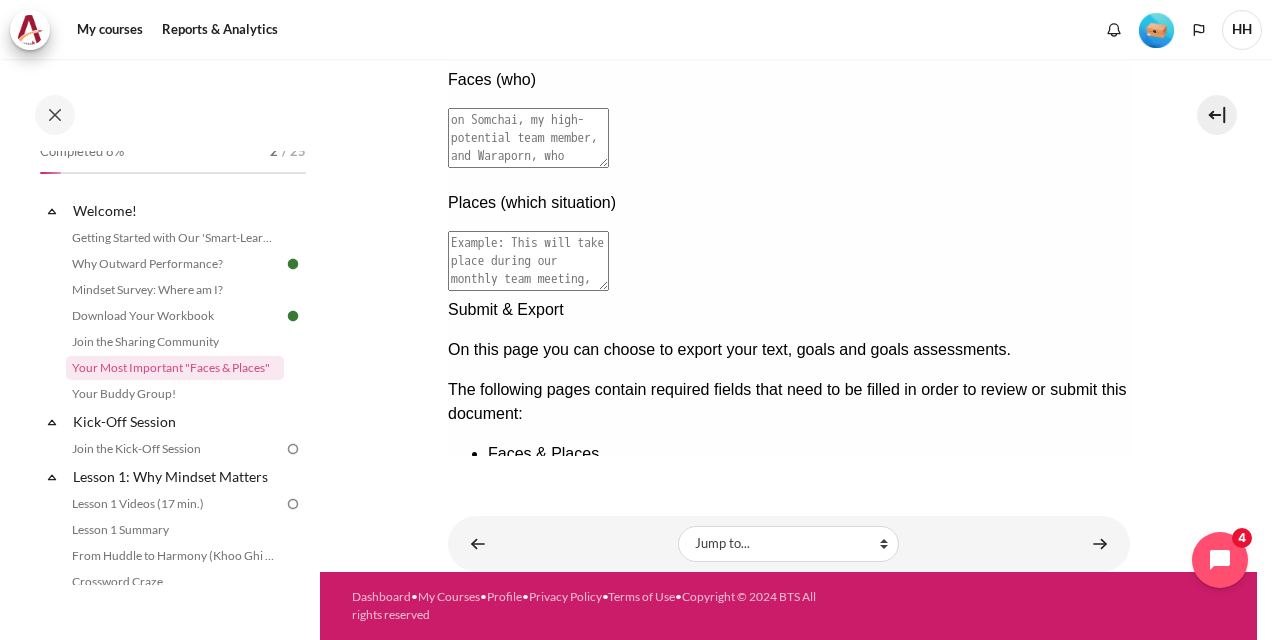 click at bounding box center [788, 506] 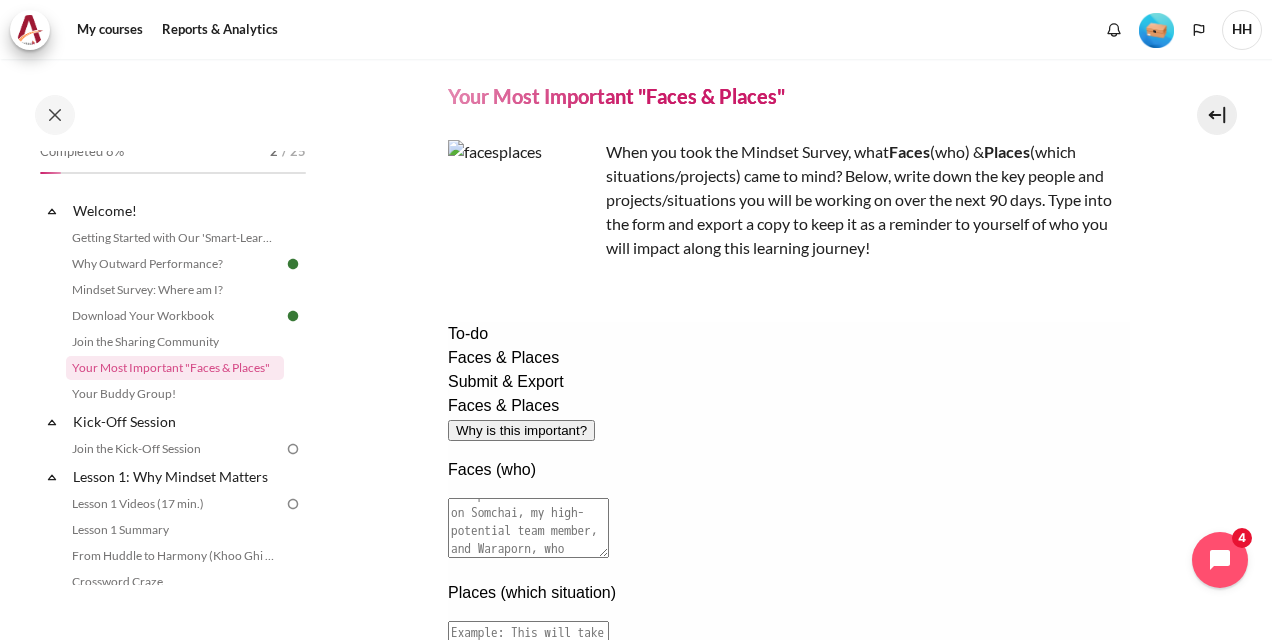 scroll, scrollTop: 18, scrollLeft: 0, axis: vertical 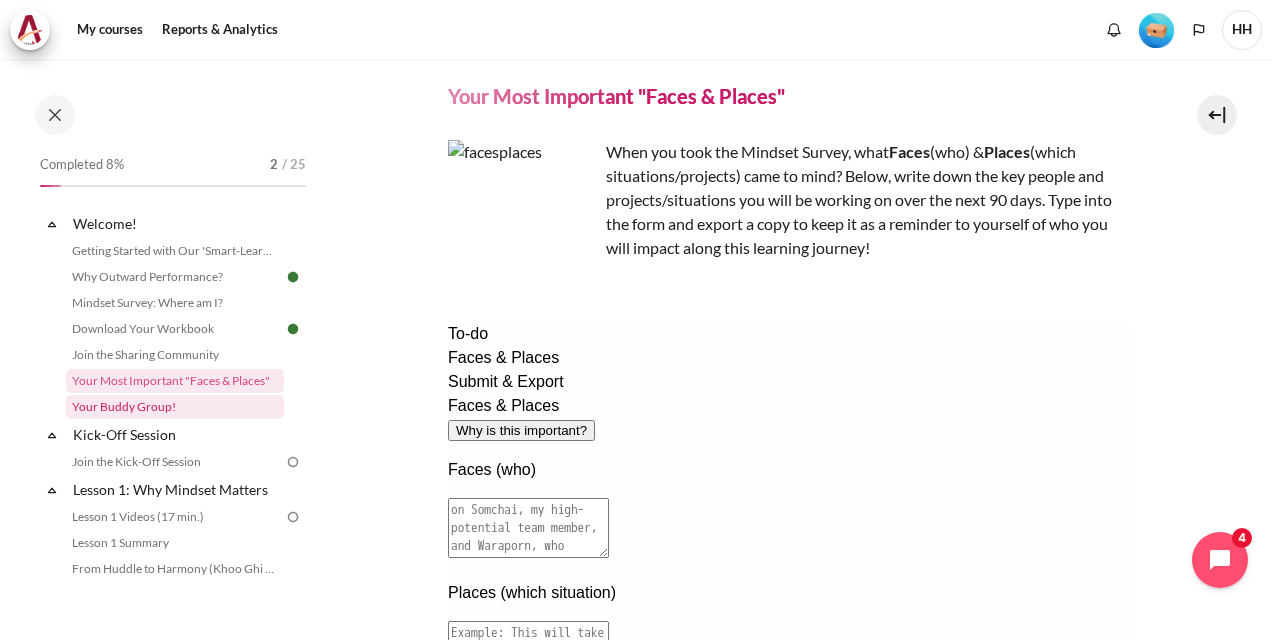 click on "Your Buddy Group!" at bounding box center [175, 407] 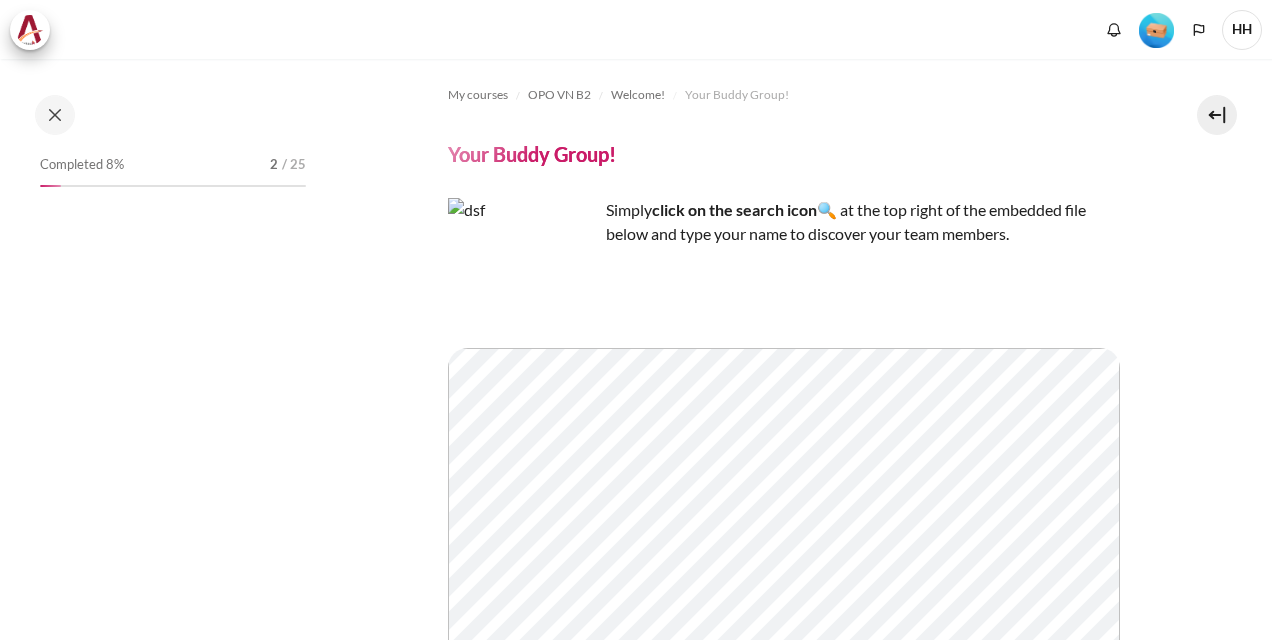 scroll, scrollTop: 0, scrollLeft: 0, axis: both 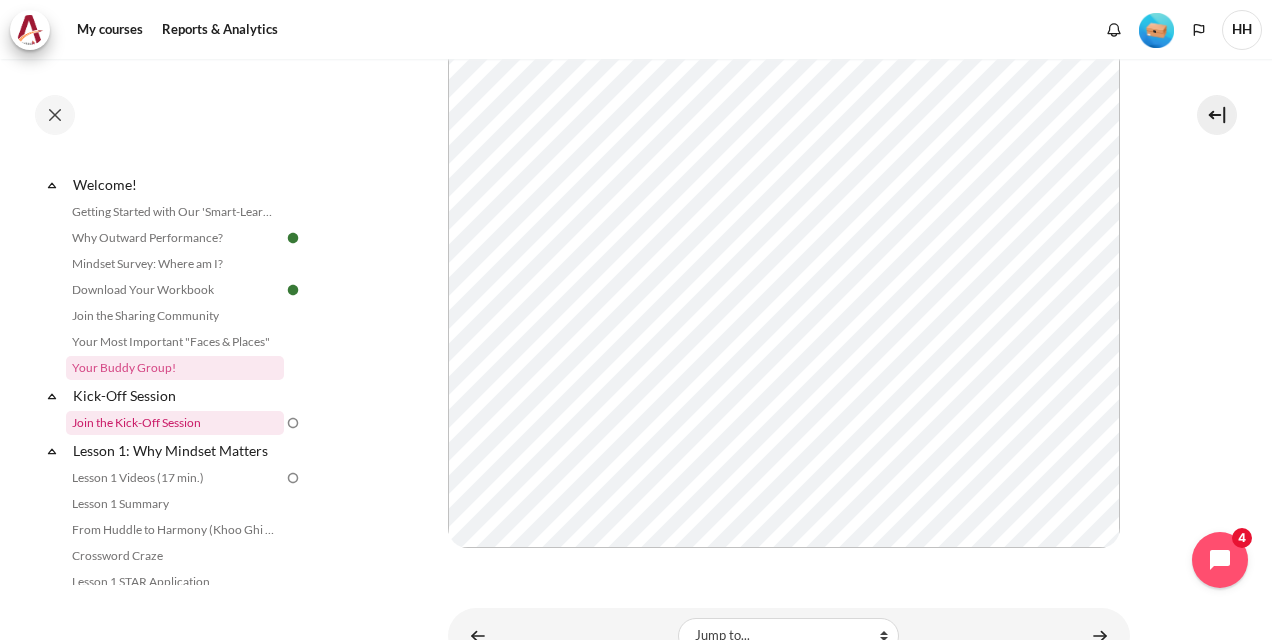 click on "Join the Kick-Off Session" at bounding box center (175, 423) 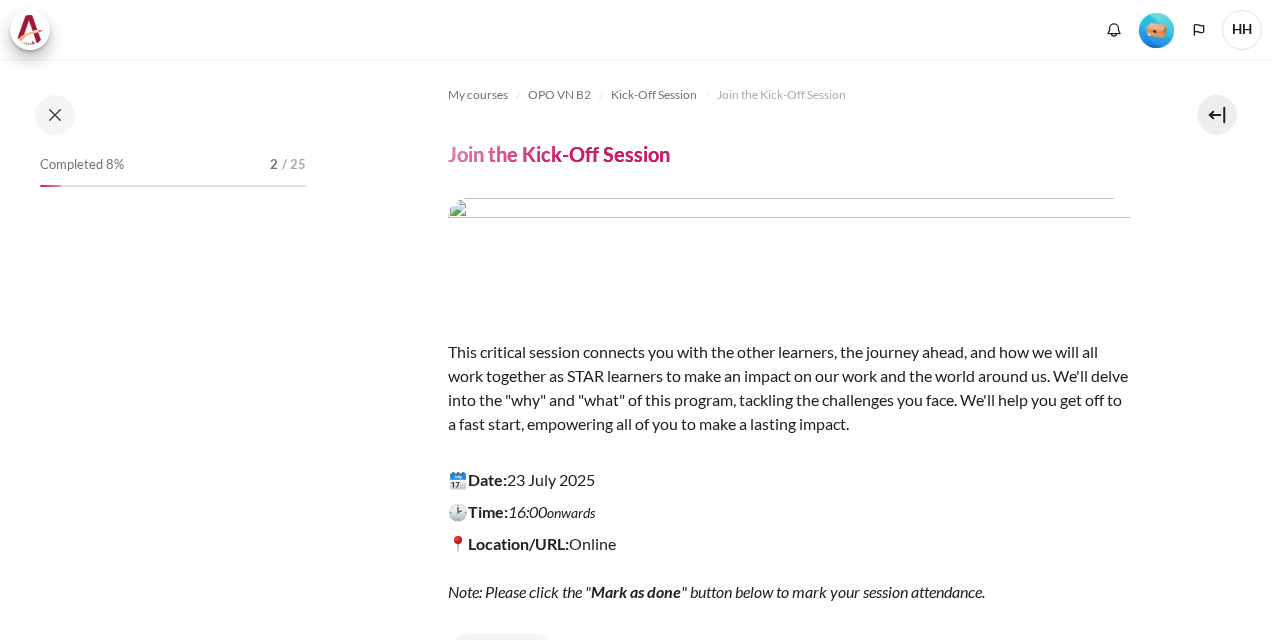 scroll, scrollTop: 0, scrollLeft: 0, axis: both 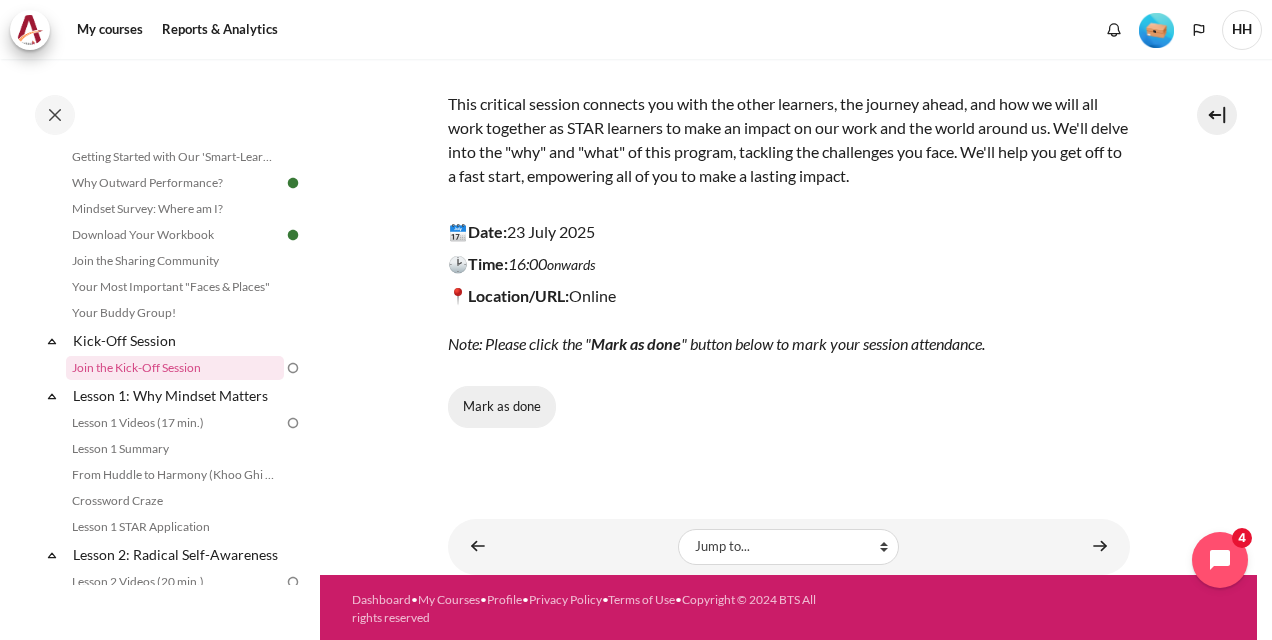 click on "Mark as done" at bounding box center [502, 407] 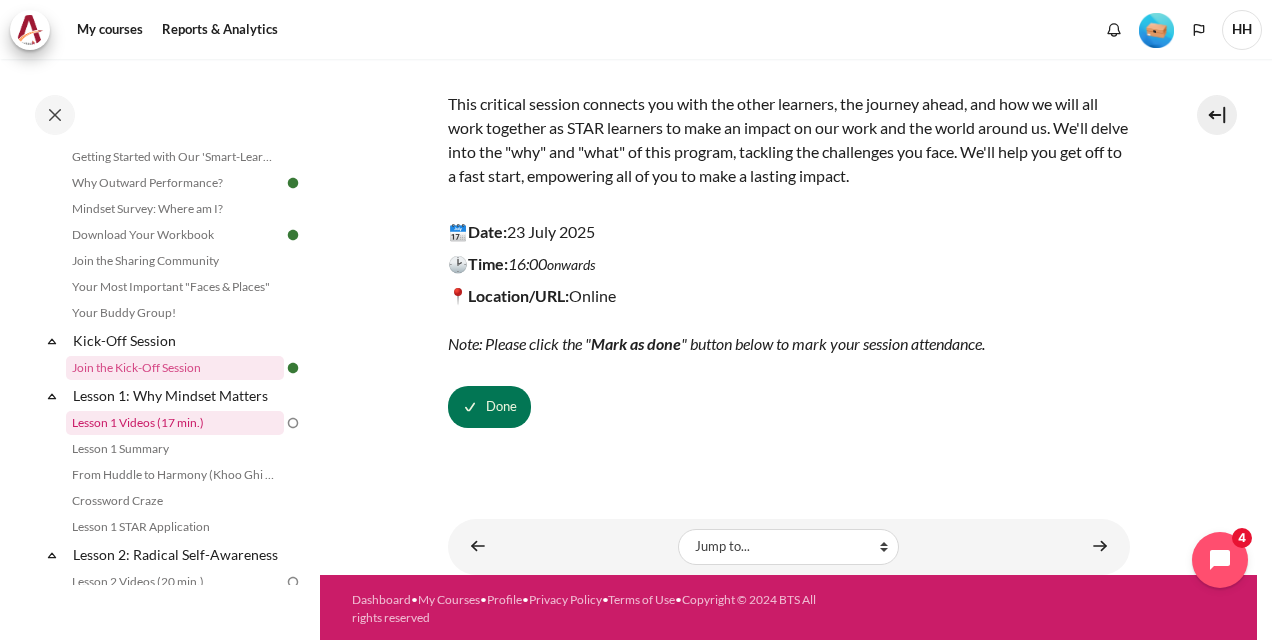 click on "Lesson 1 Videos (17 min.)" at bounding box center (175, 423) 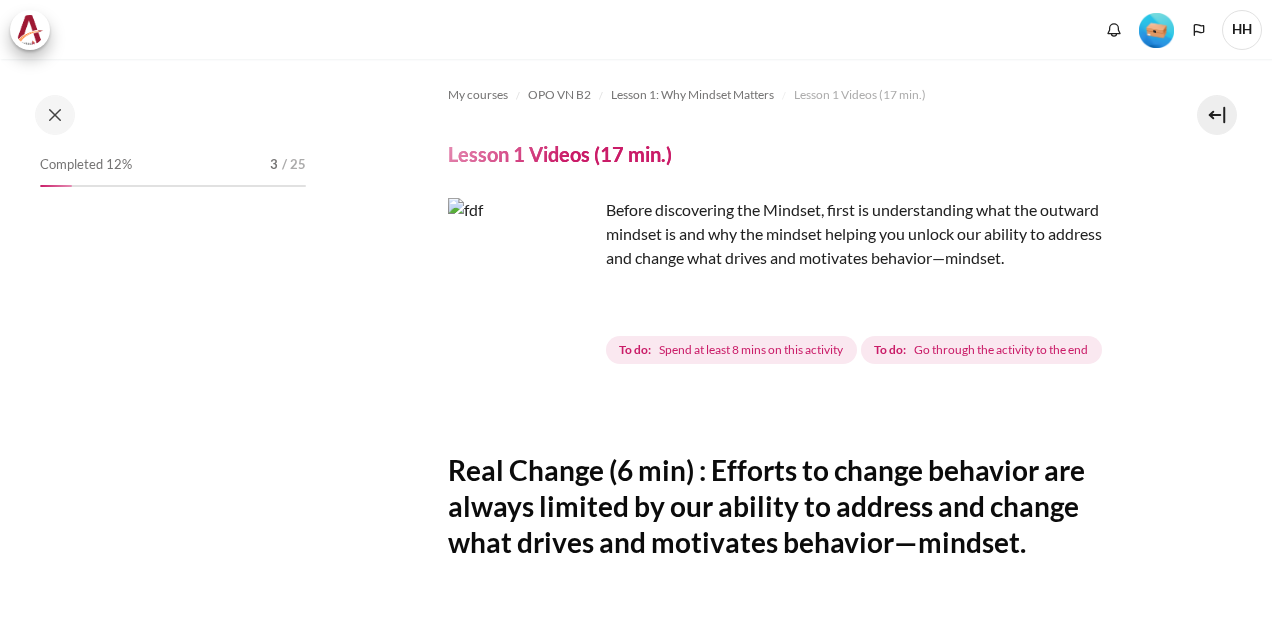 scroll, scrollTop: 0, scrollLeft: 0, axis: both 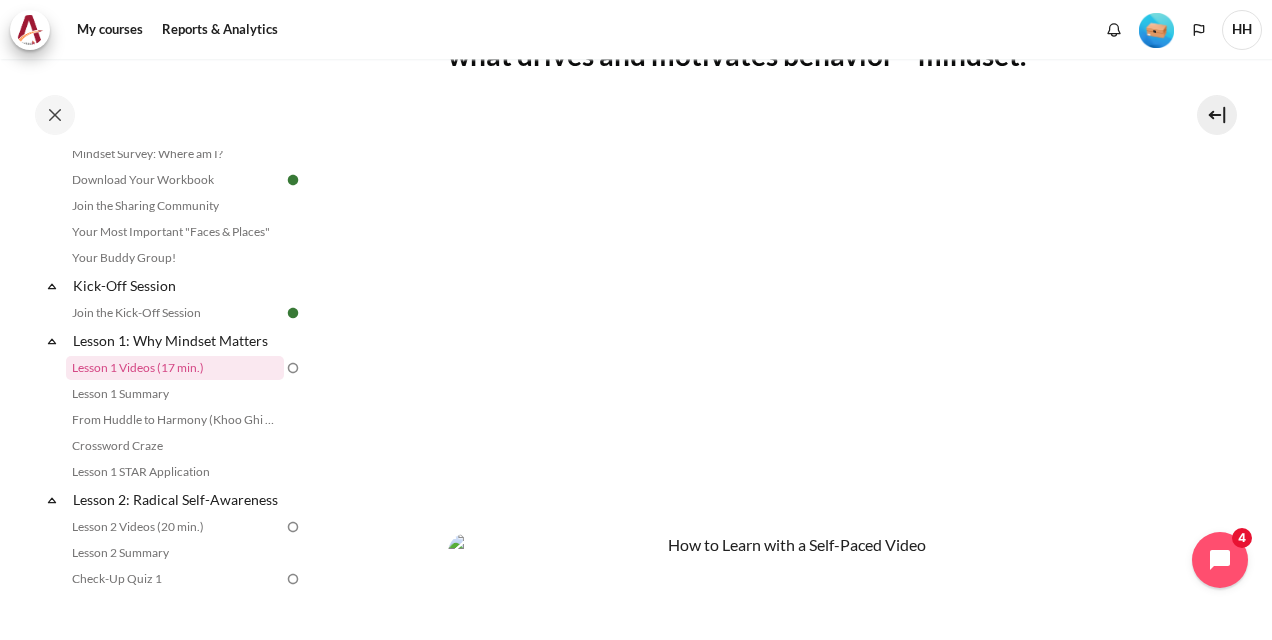 click on "My courses
OPO VN B2
Lesson 1: Why Mindset Matters
Lesson 1 Videos (17 min.)
Lesson 1 Videos (17 min.)
Completion requirements" at bounding box center (788, 277) 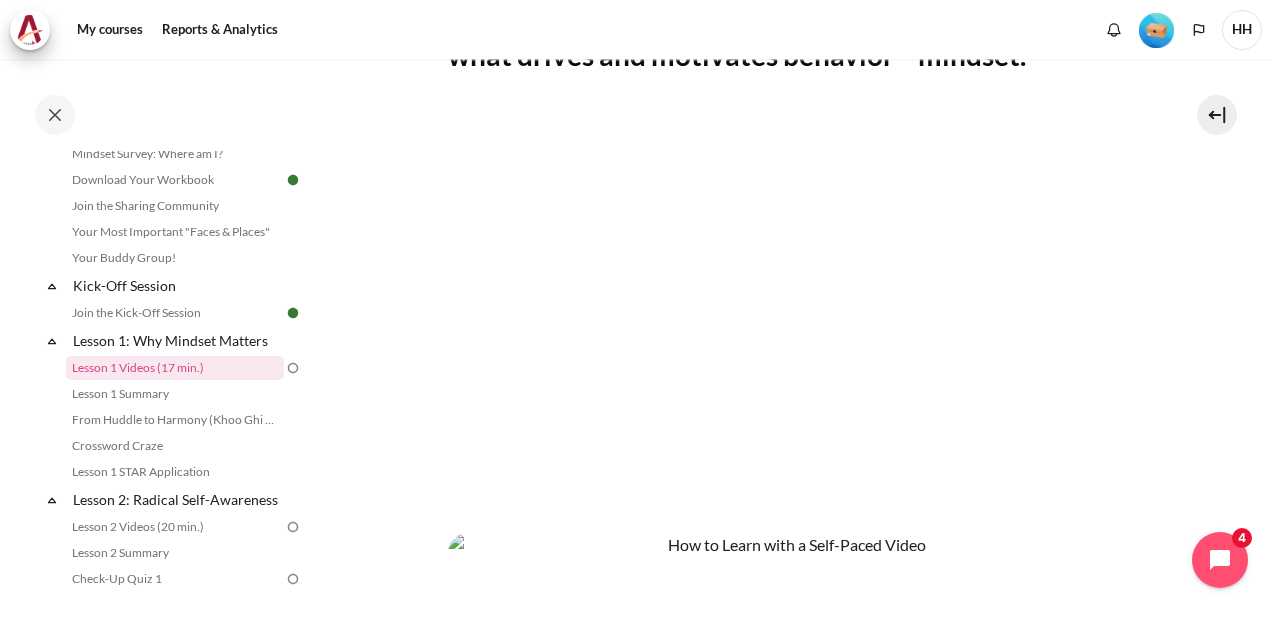 click on "My courses
OPO VN B2
Lesson 1: Why Mindset Matters
Lesson 1 Videos (17 min.)
Lesson 1 Videos (17 min.)
Completion requirements" at bounding box center [788, 277] 